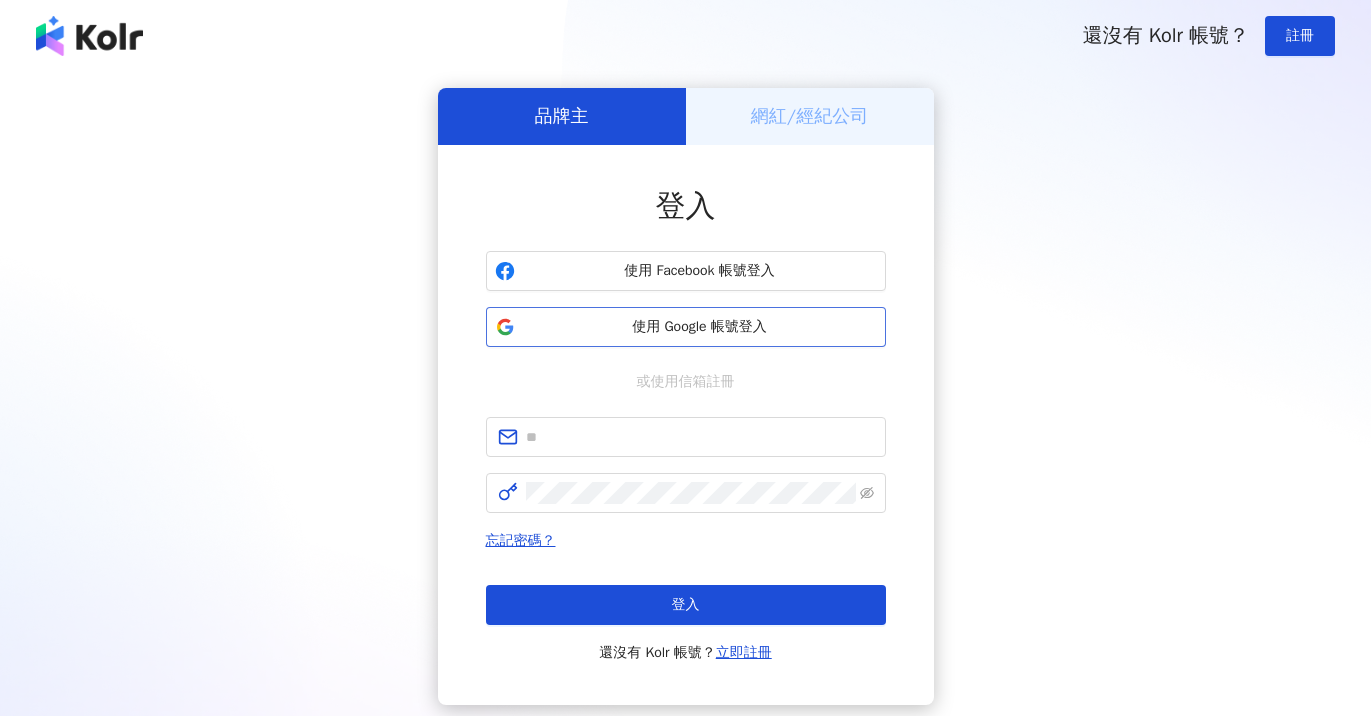 scroll, scrollTop: 0, scrollLeft: 0, axis: both 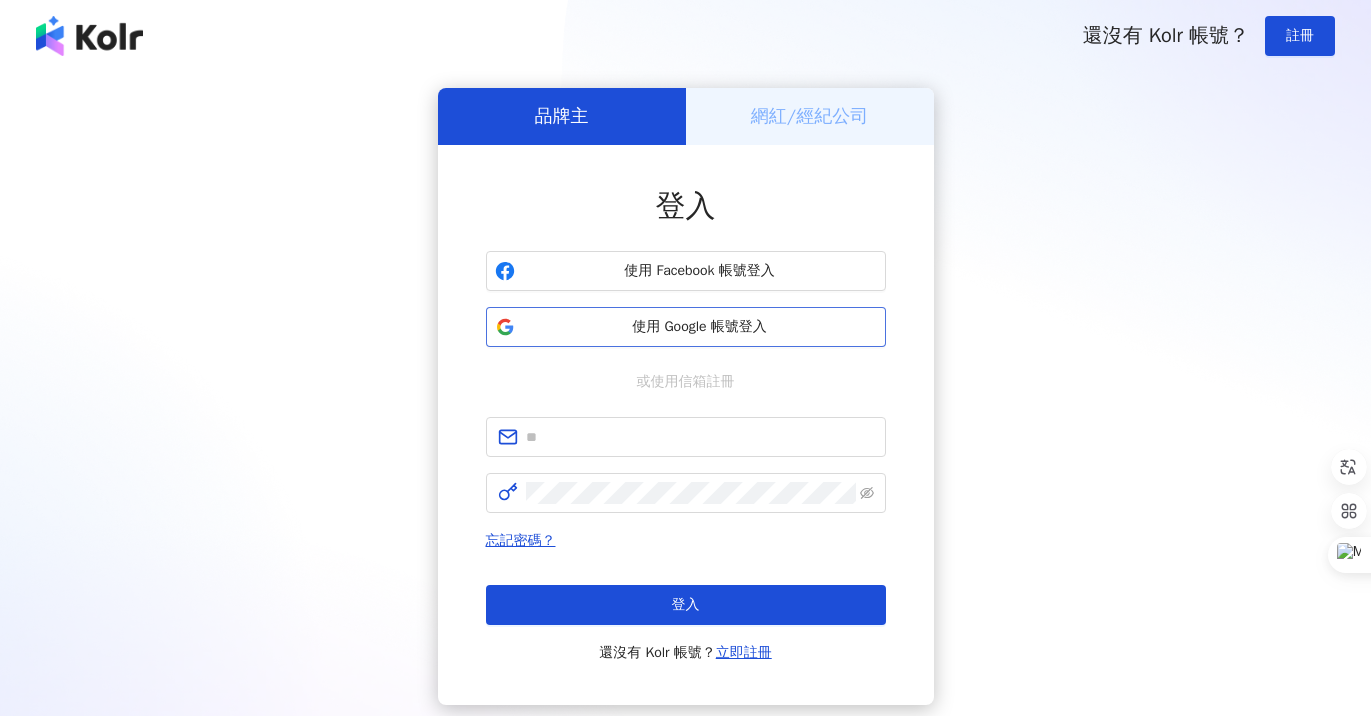 click on "使用 Google 帳號登入" at bounding box center [700, 327] 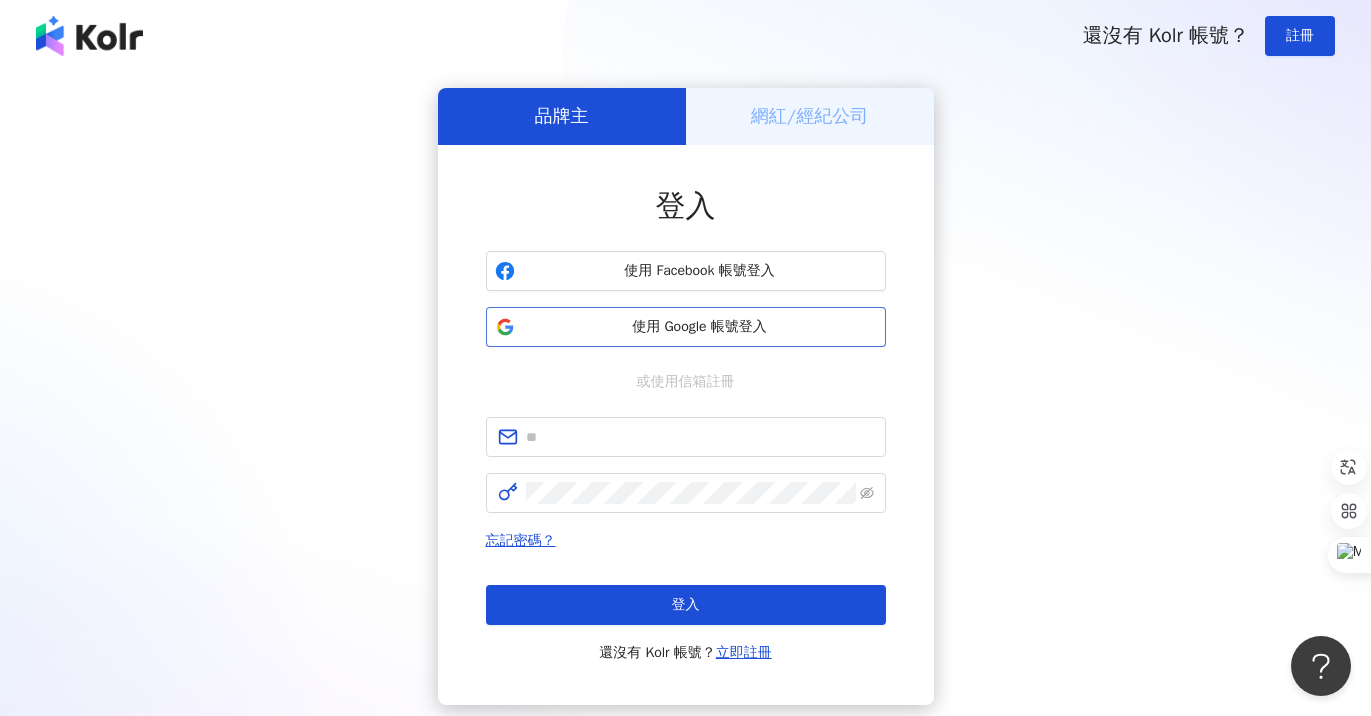 scroll, scrollTop: 0, scrollLeft: 0, axis: both 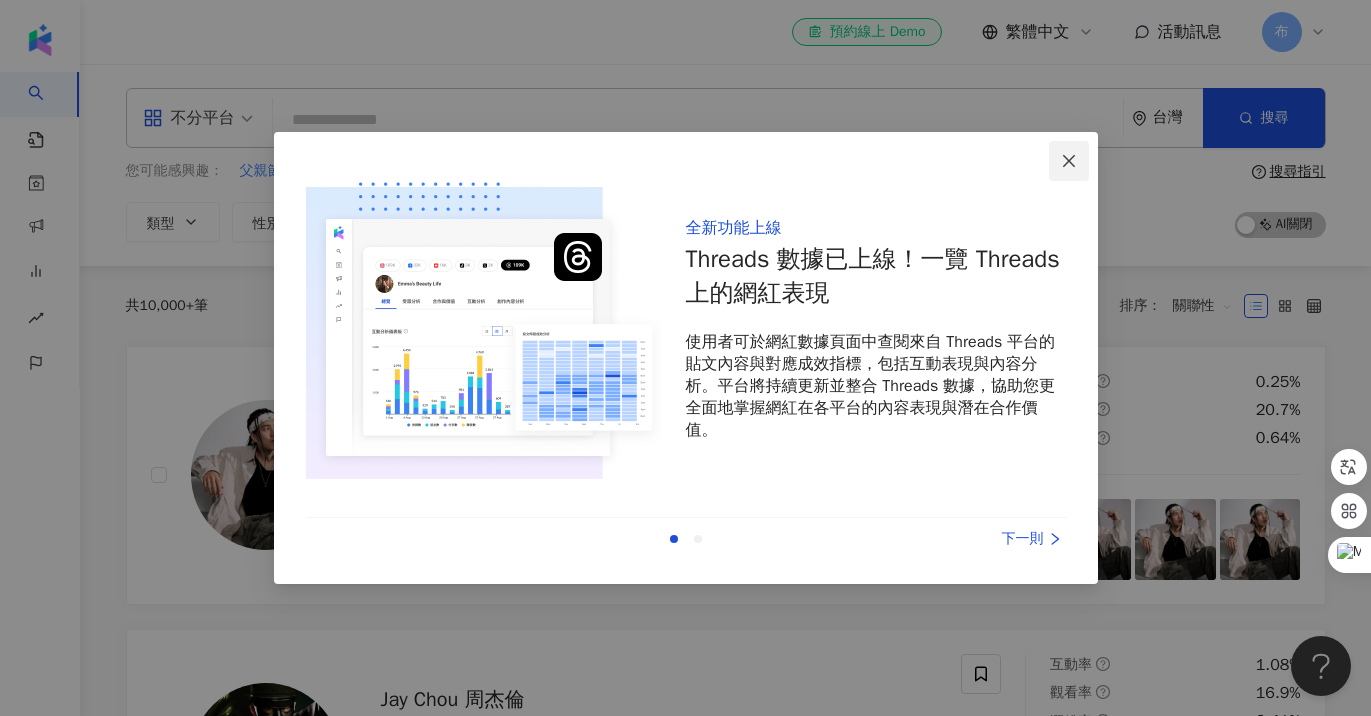 click 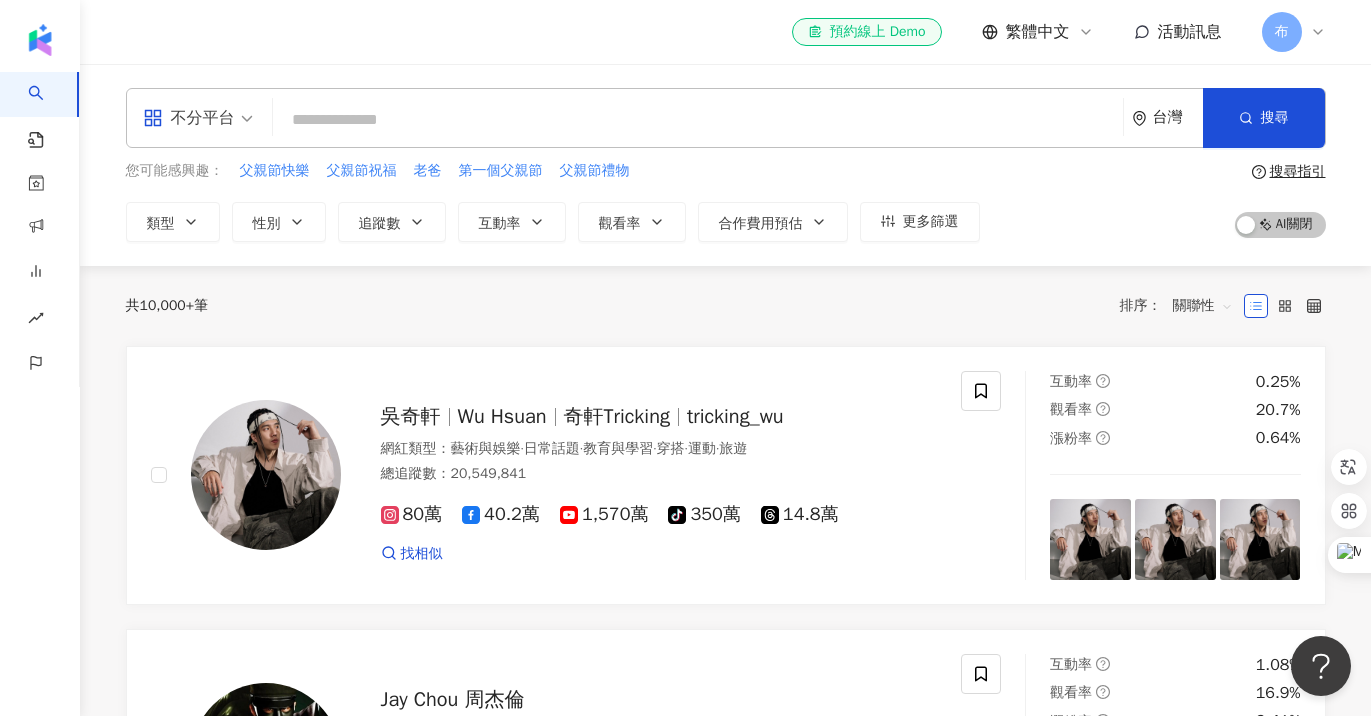 click on "不分平台" at bounding box center (198, 118) 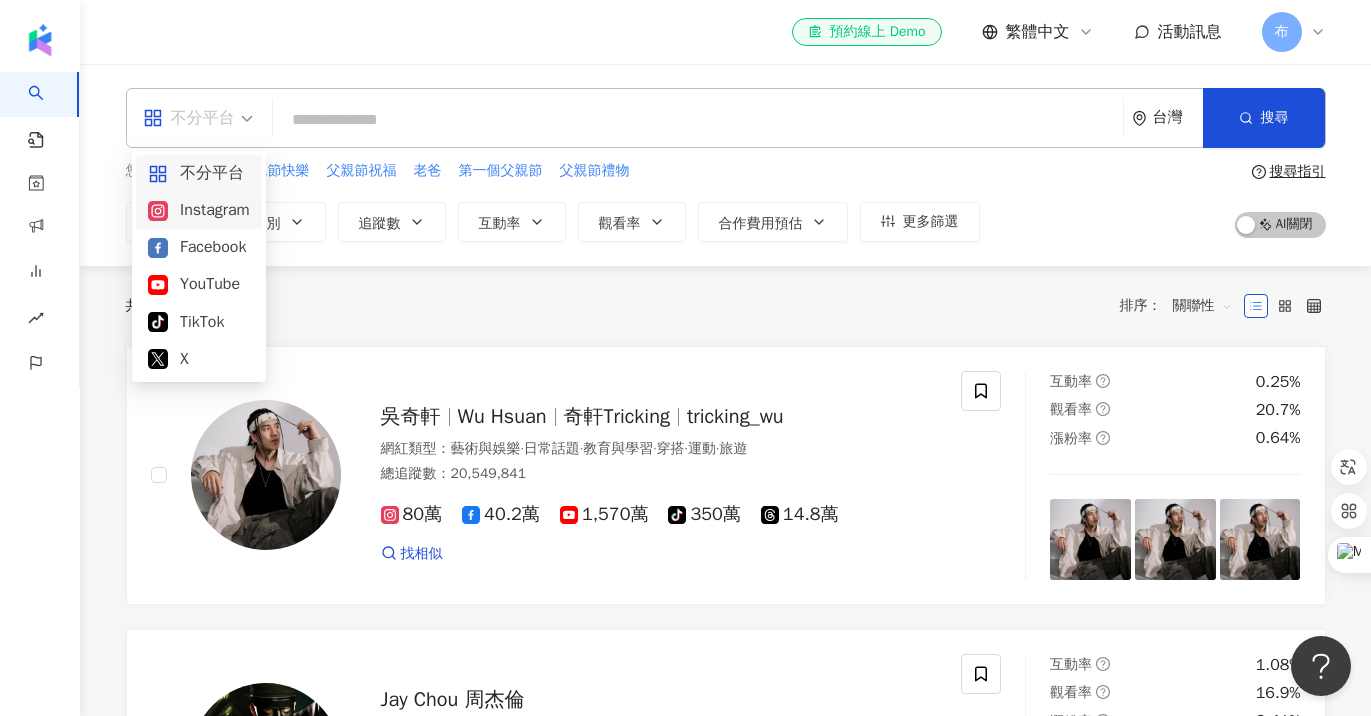 click on "Instagram" at bounding box center [199, 210] 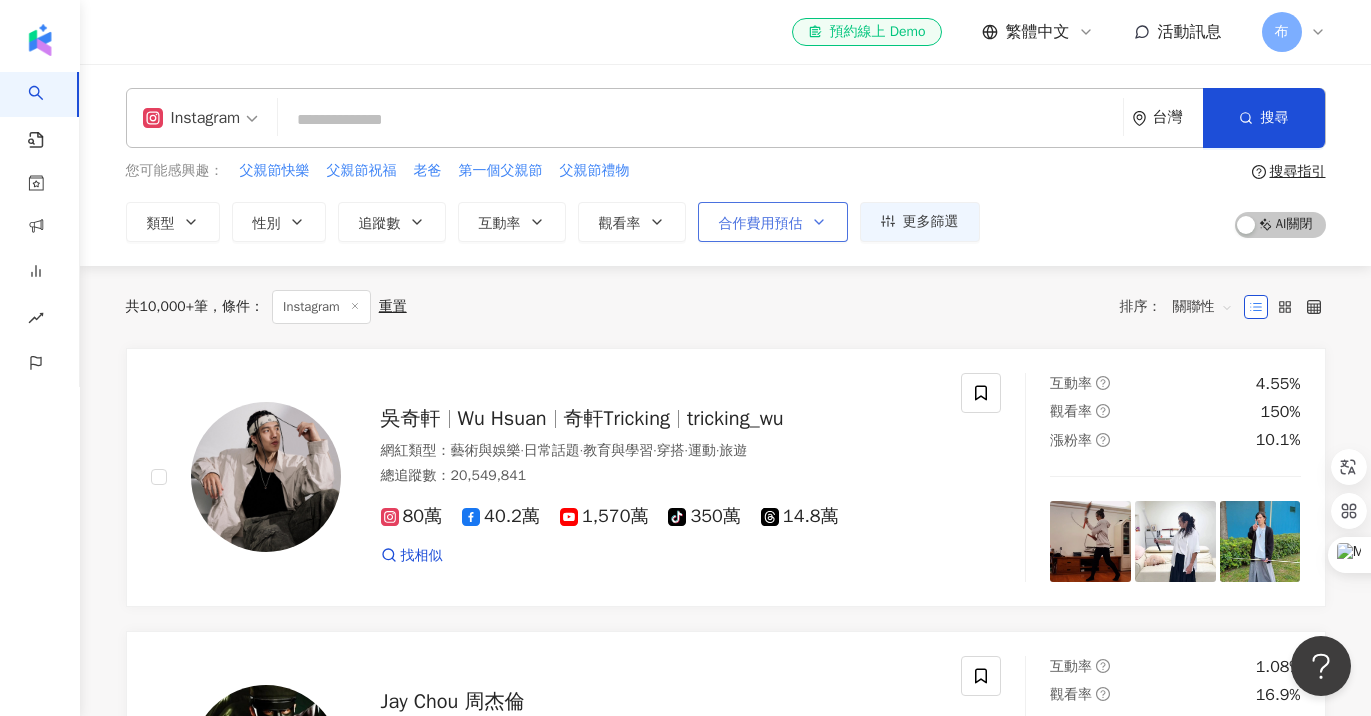 click on "合作費用預估" at bounding box center [761, 224] 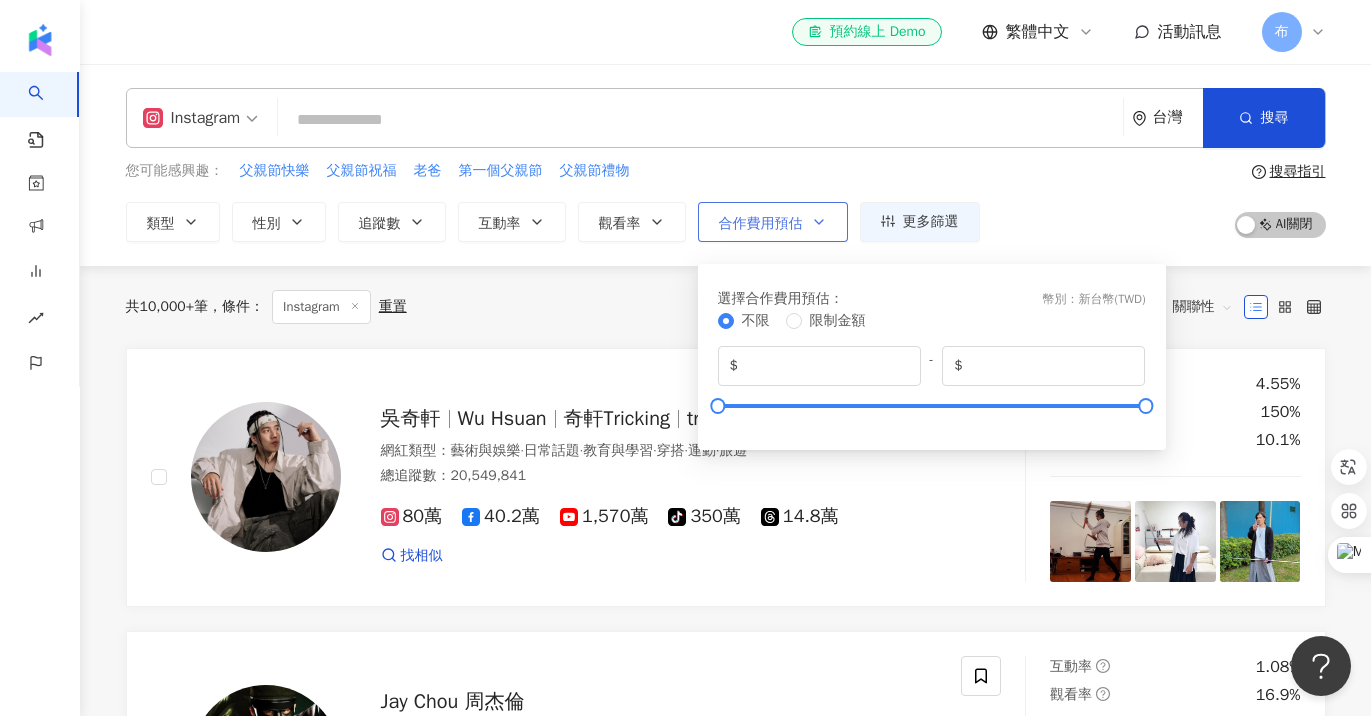 click on "合作費用預估" at bounding box center (761, 224) 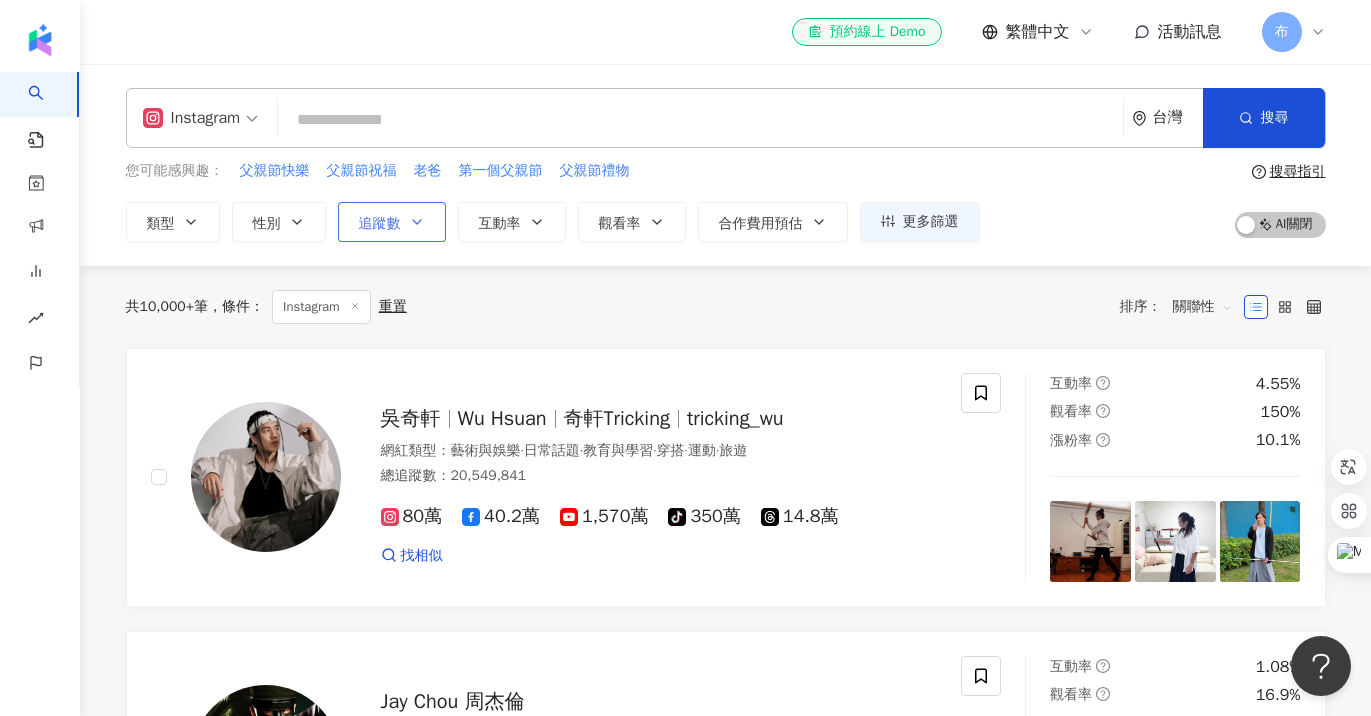 click on "追蹤數" at bounding box center [392, 222] 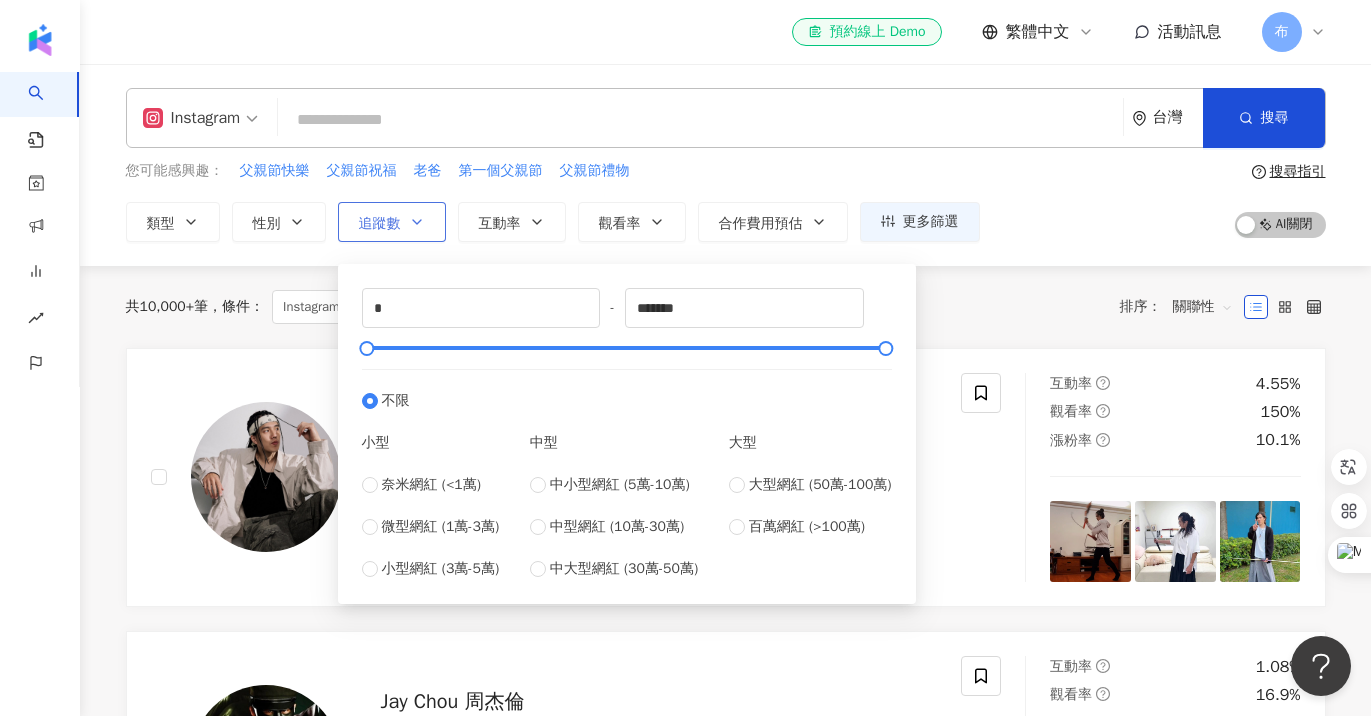 click on "追蹤數" at bounding box center [392, 222] 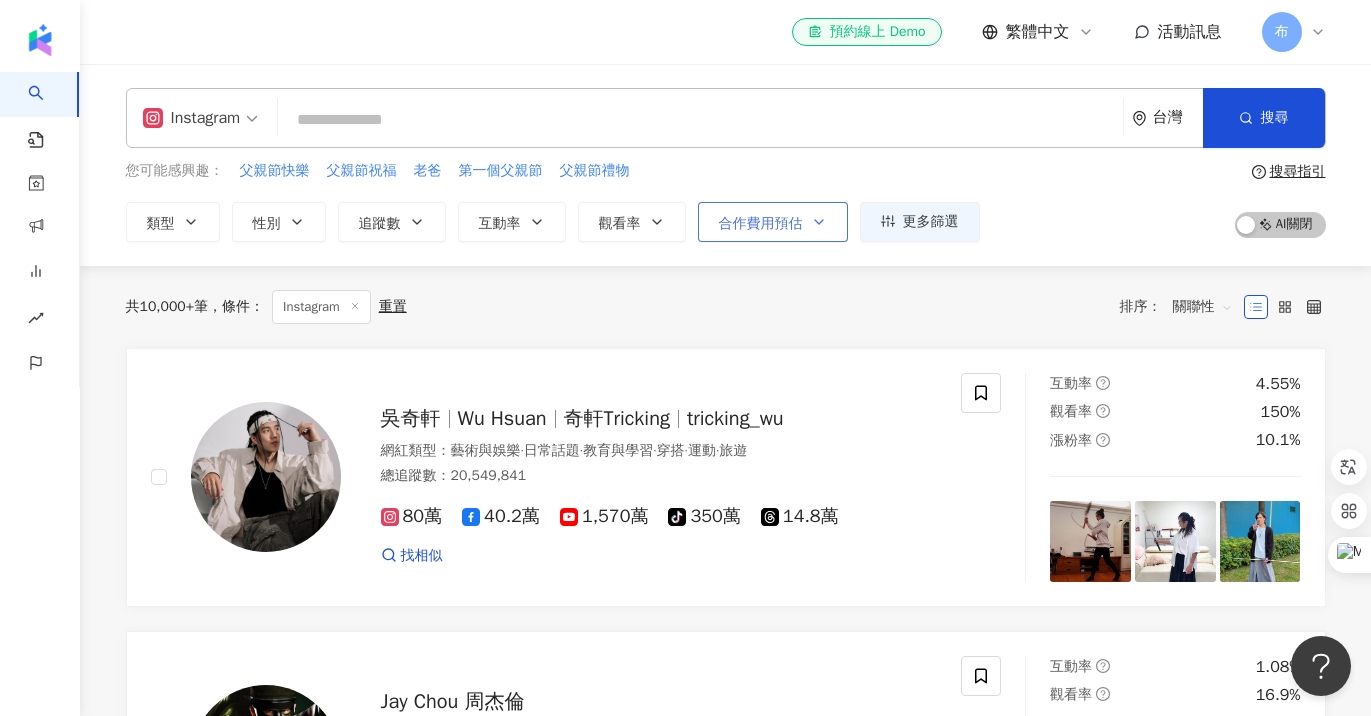 click on "合作費用預估" at bounding box center (761, 224) 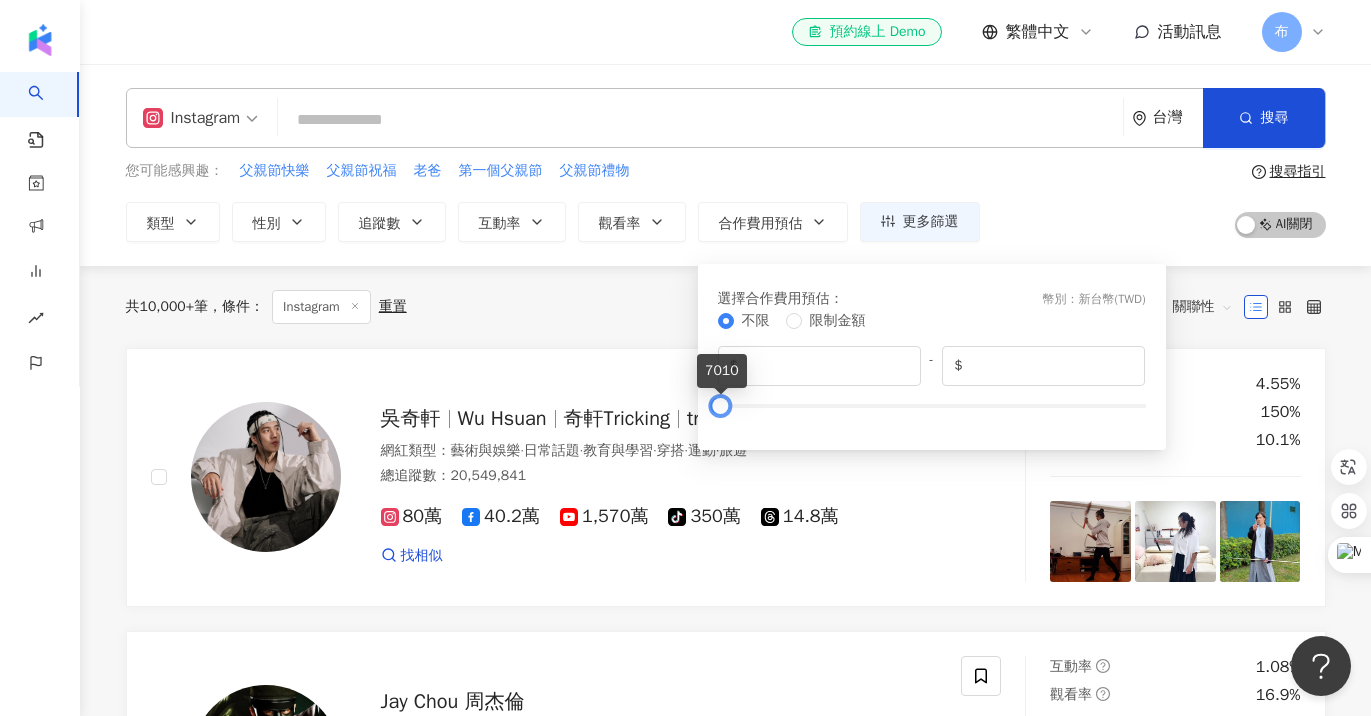 drag, startPoint x: 1146, startPoint y: 410, endPoint x: 721, endPoint y: 416, distance: 425.04236 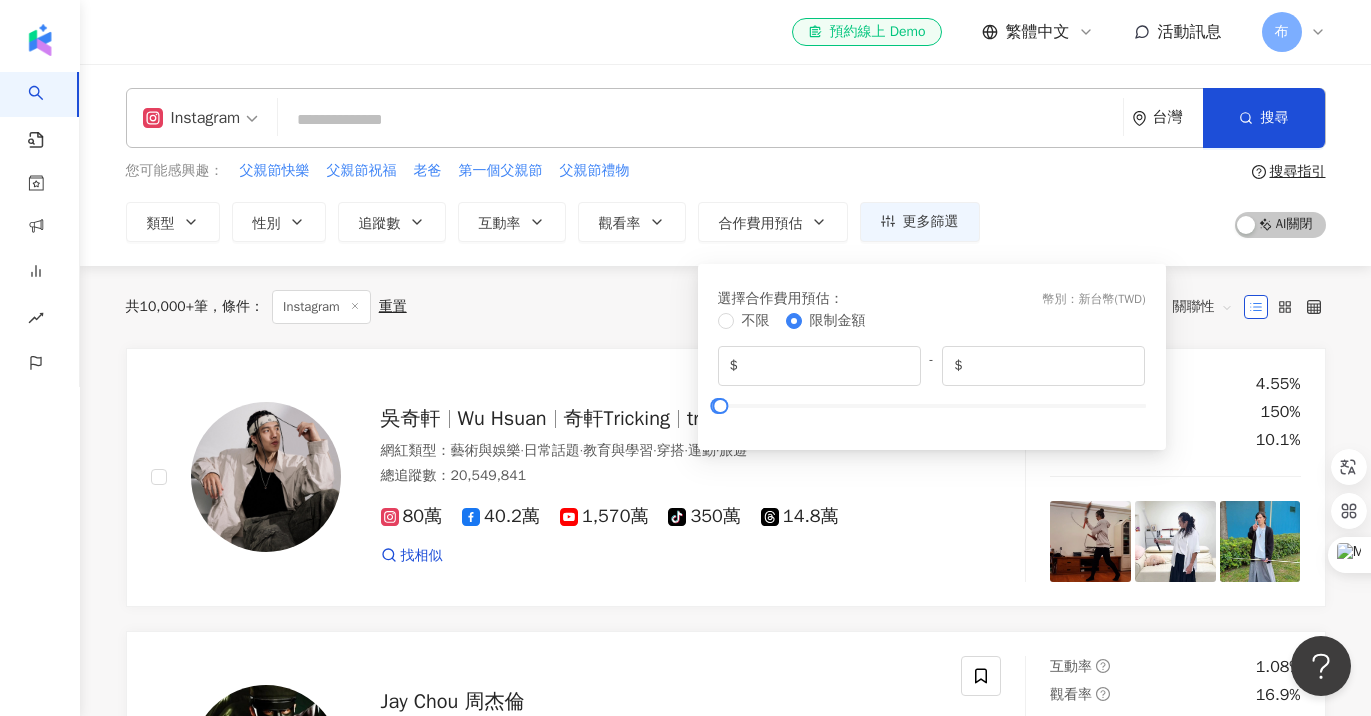 click on "選擇合作費用預估  ： 幣別 ： 新台幣 ( TWD )" at bounding box center (932, 299) 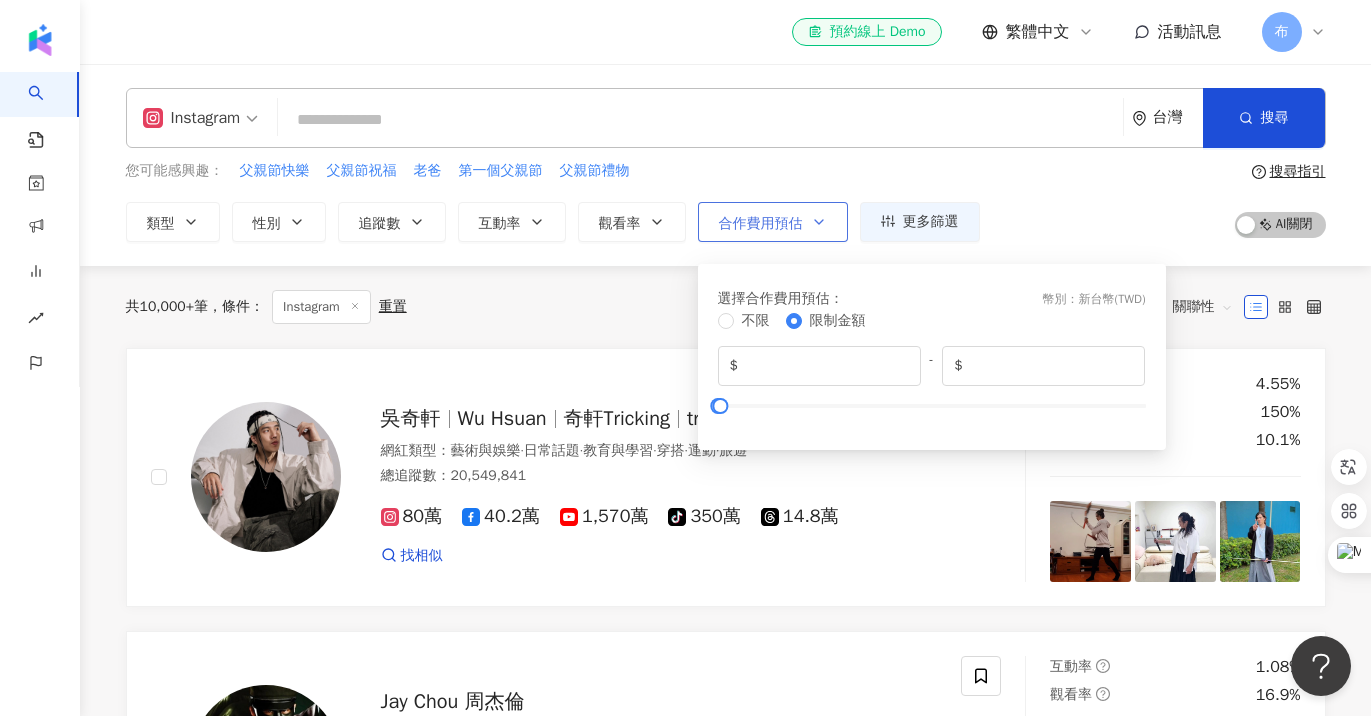 click 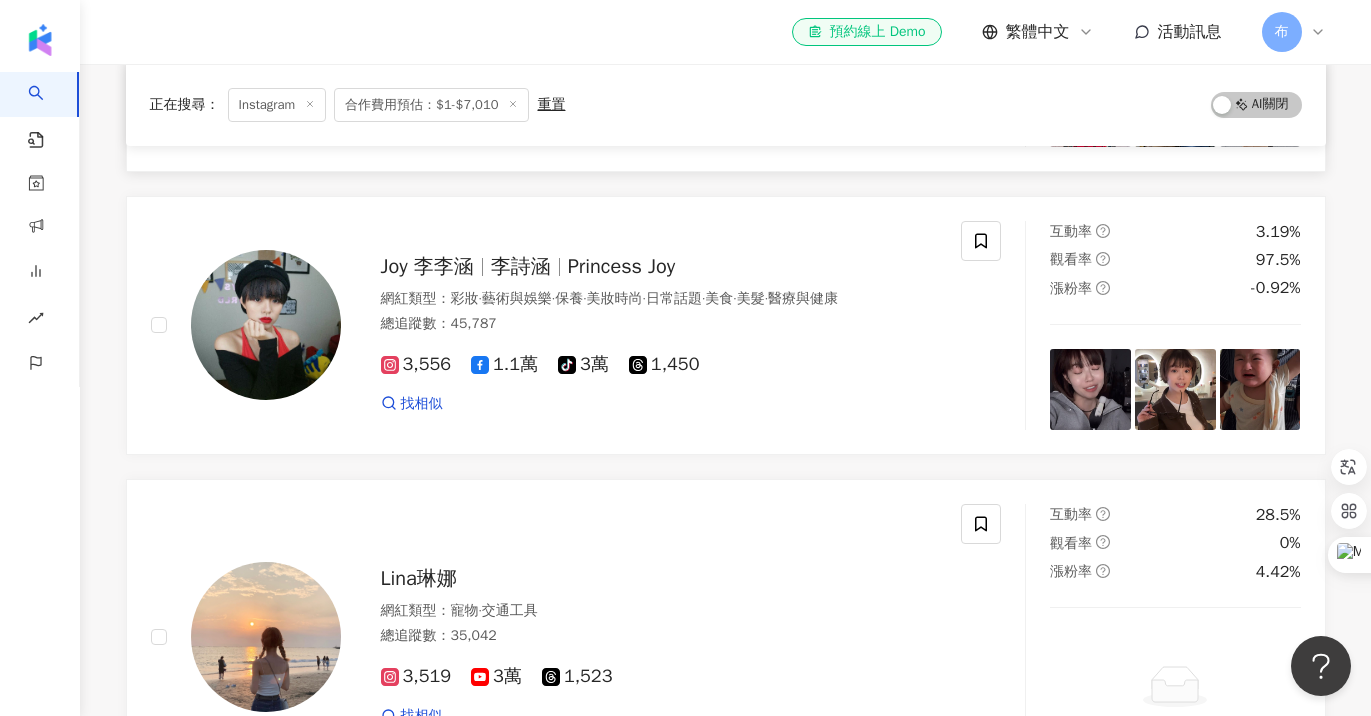 scroll, scrollTop: 0, scrollLeft: 0, axis: both 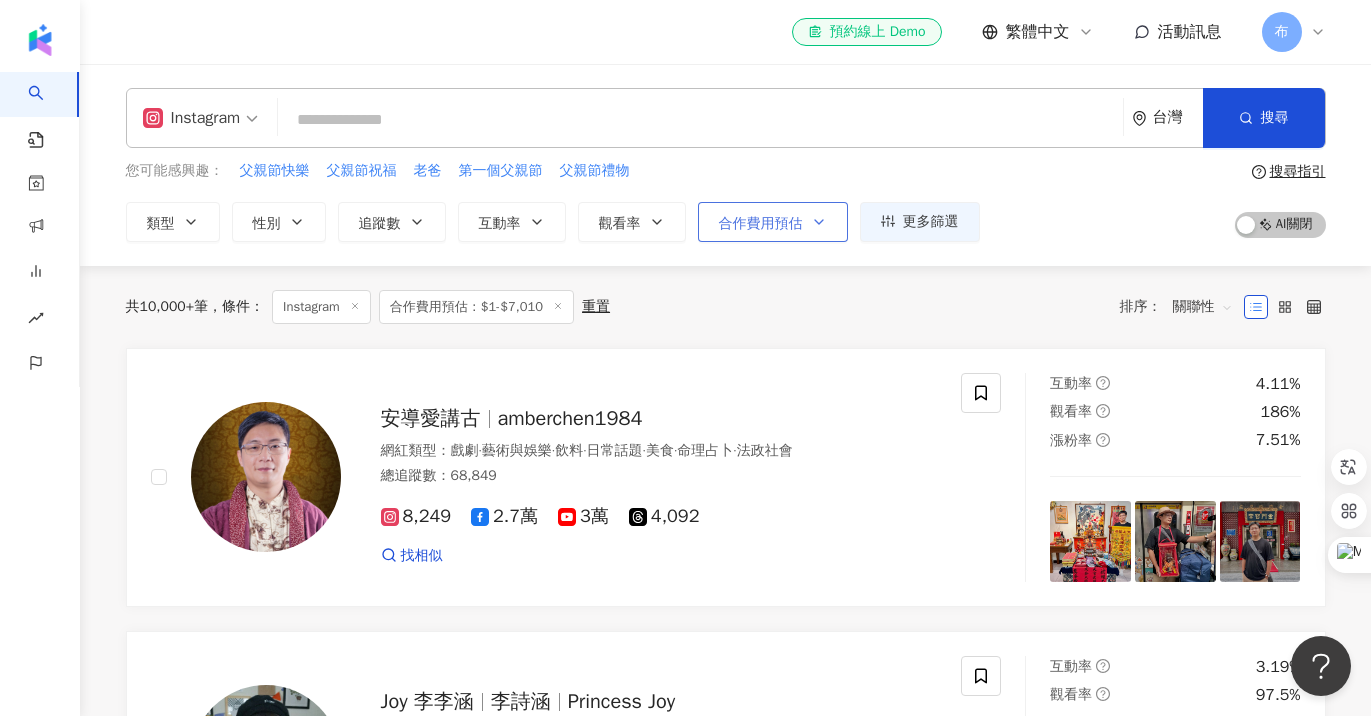 click on "合作費用預估" at bounding box center [773, 222] 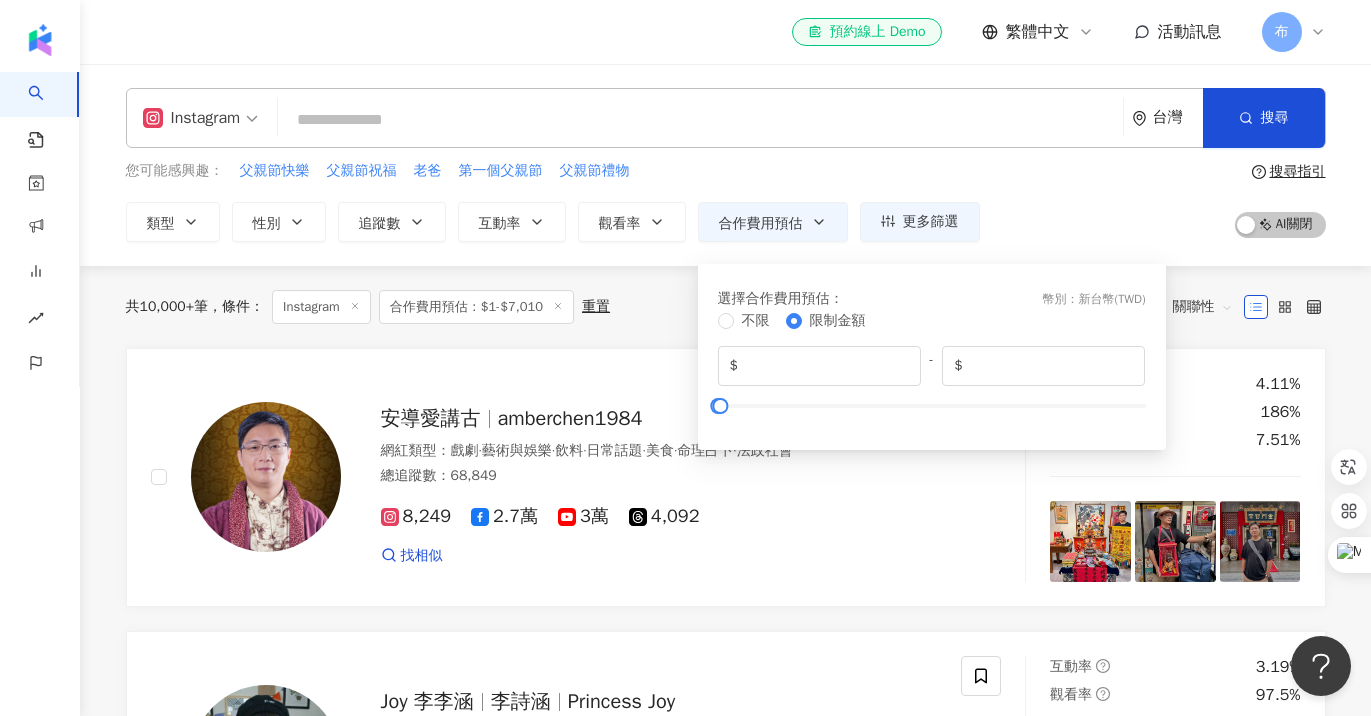 click 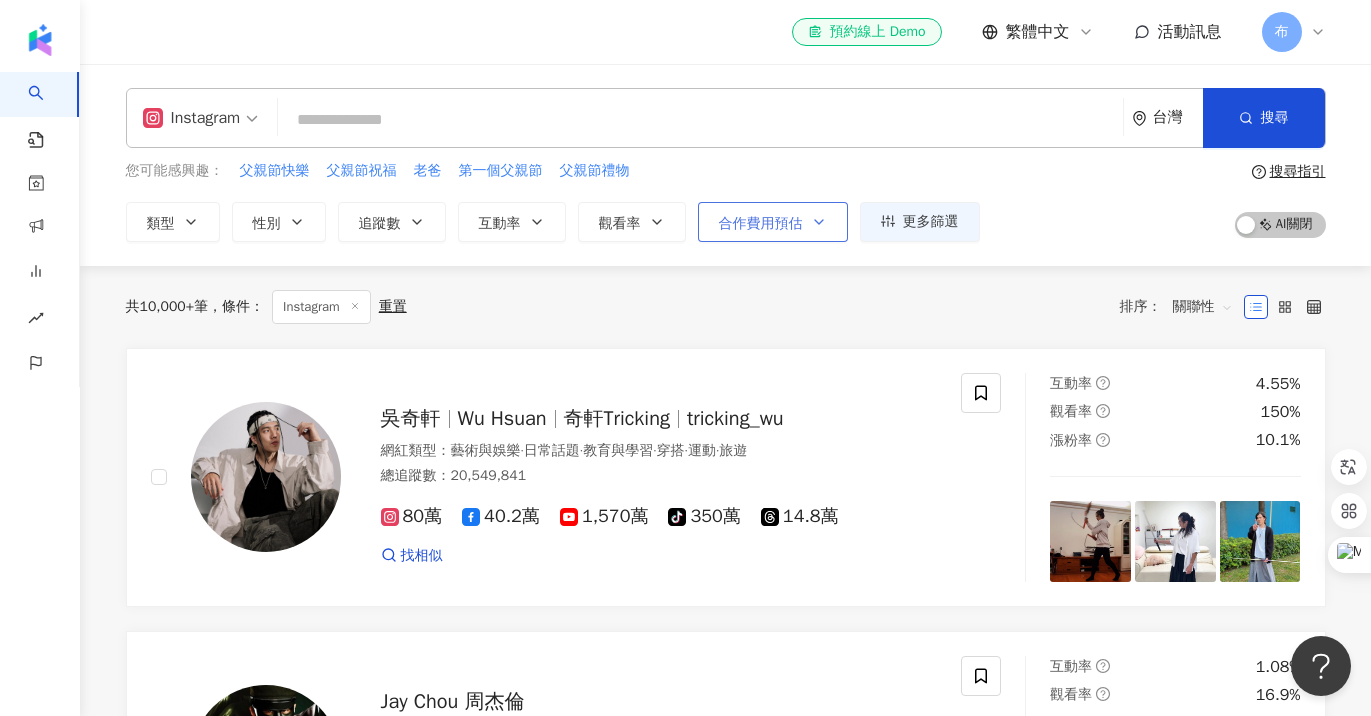 click on "合作費用預估" at bounding box center (773, 222) 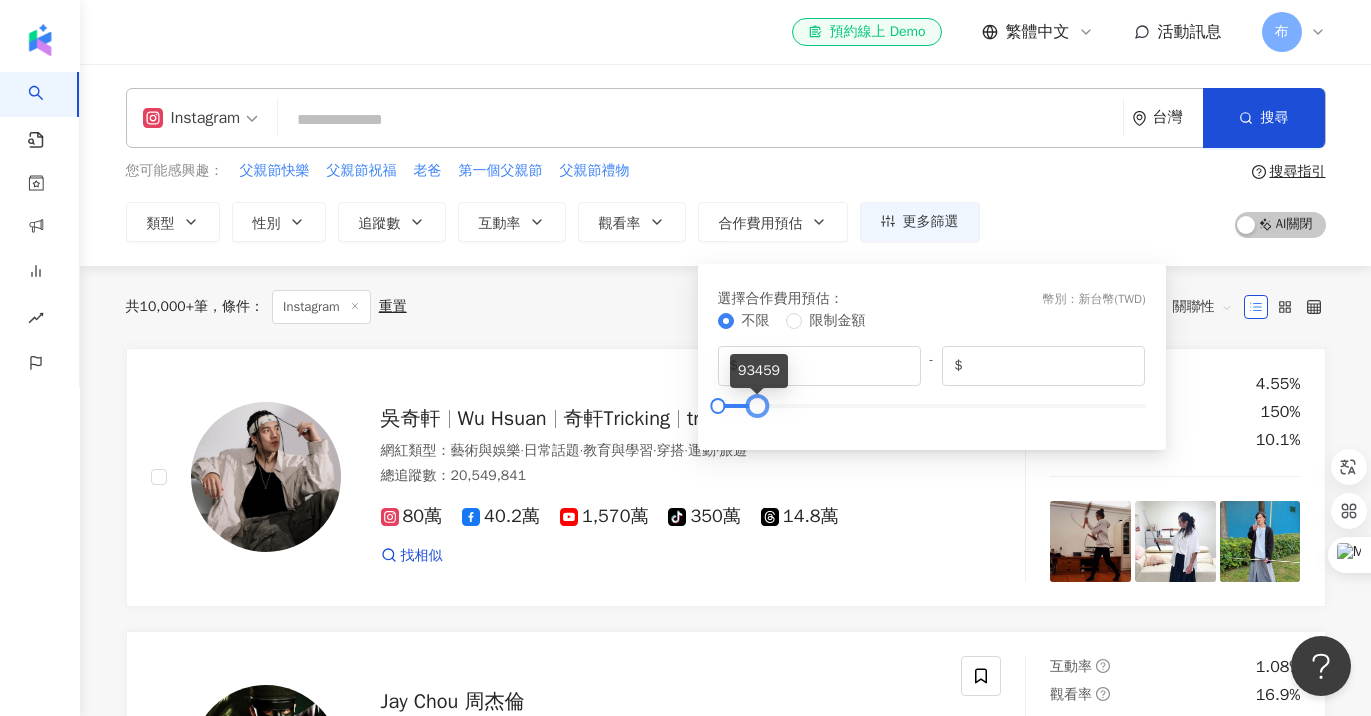 type on "*****" 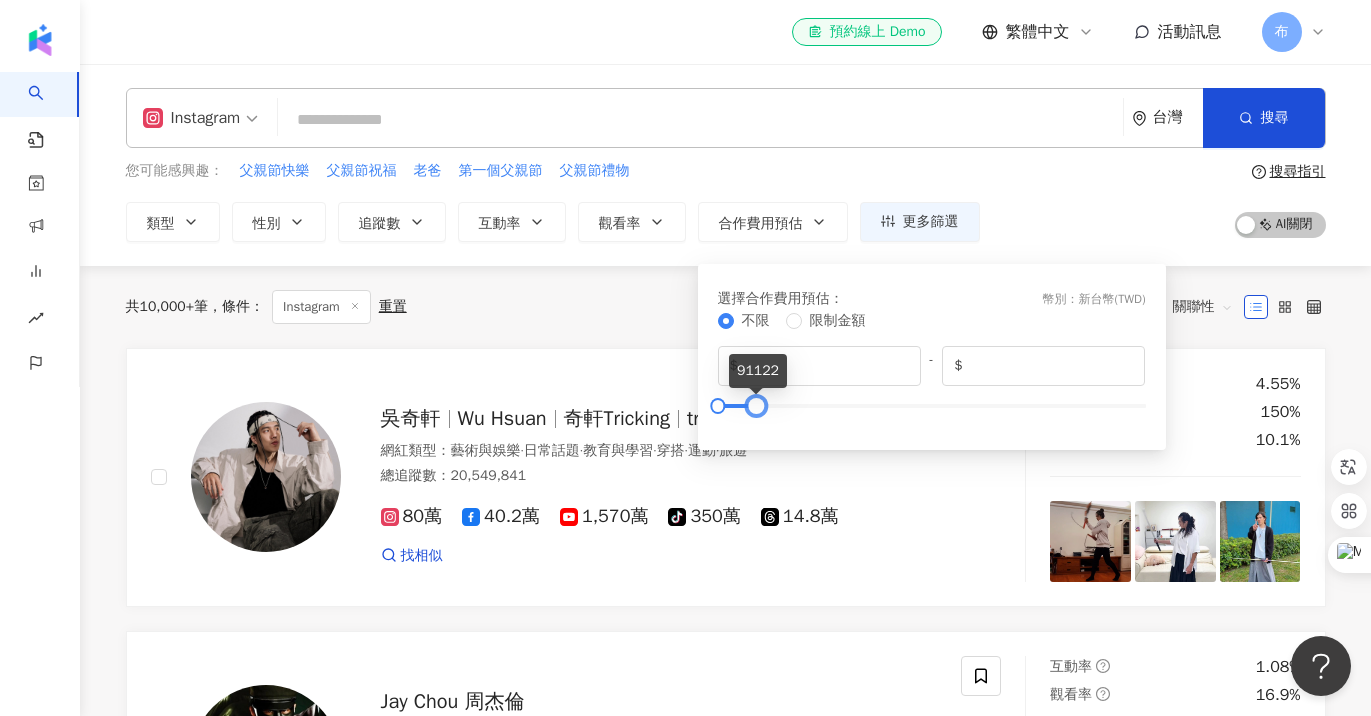 drag, startPoint x: 1143, startPoint y: 406, endPoint x: 754, endPoint y: 418, distance: 389.18506 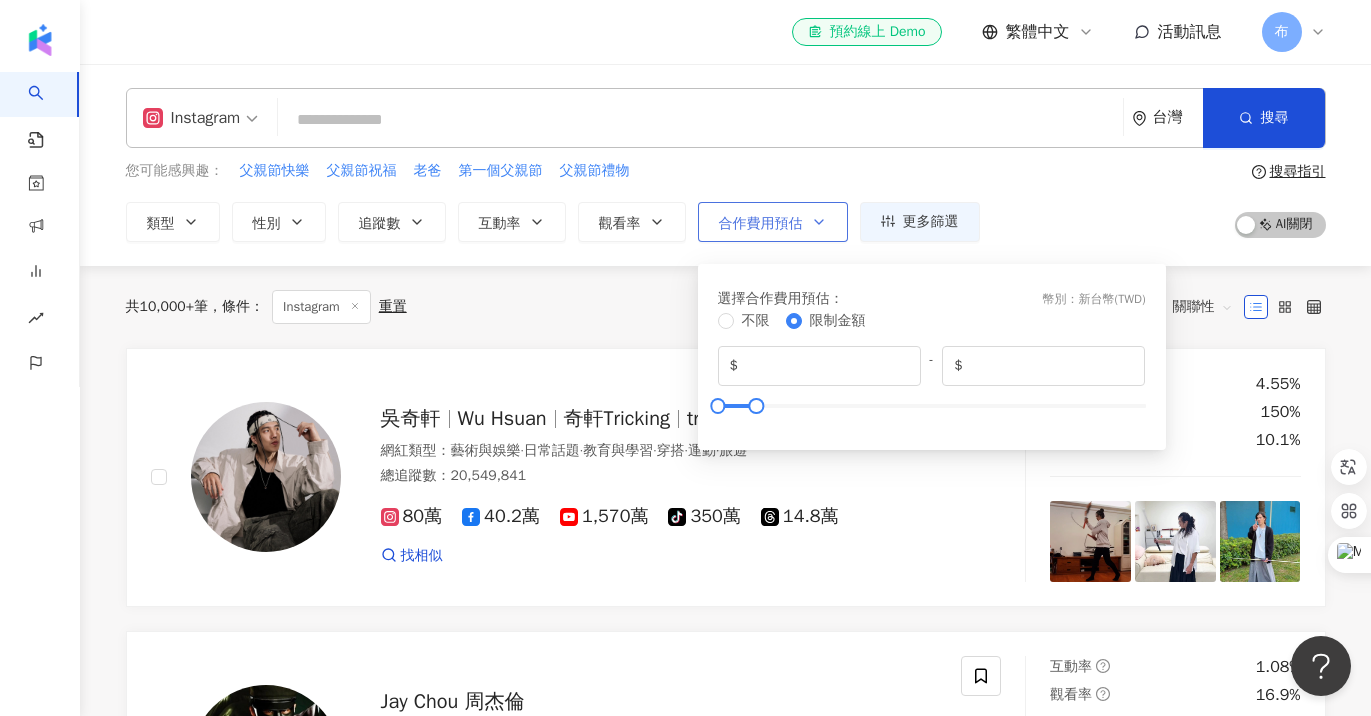 click 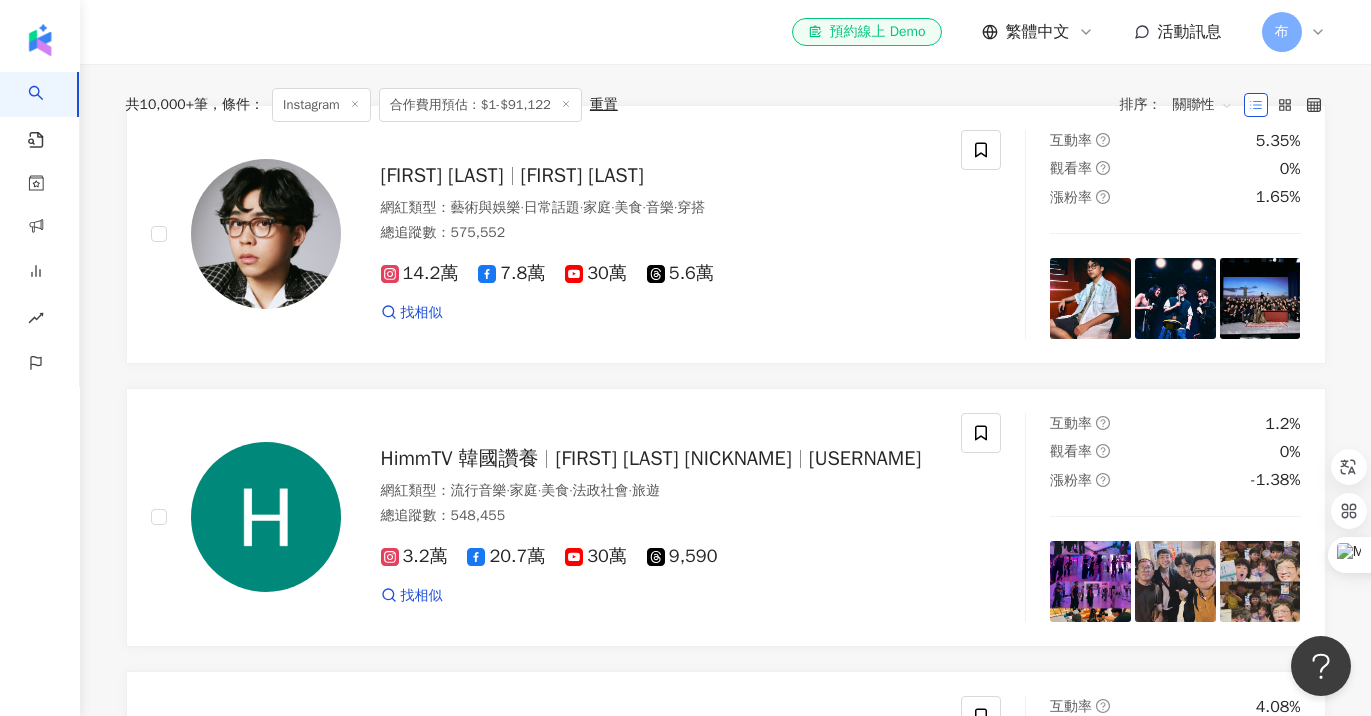 scroll, scrollTop: 89, scrollLeft: 0, axis: vertical 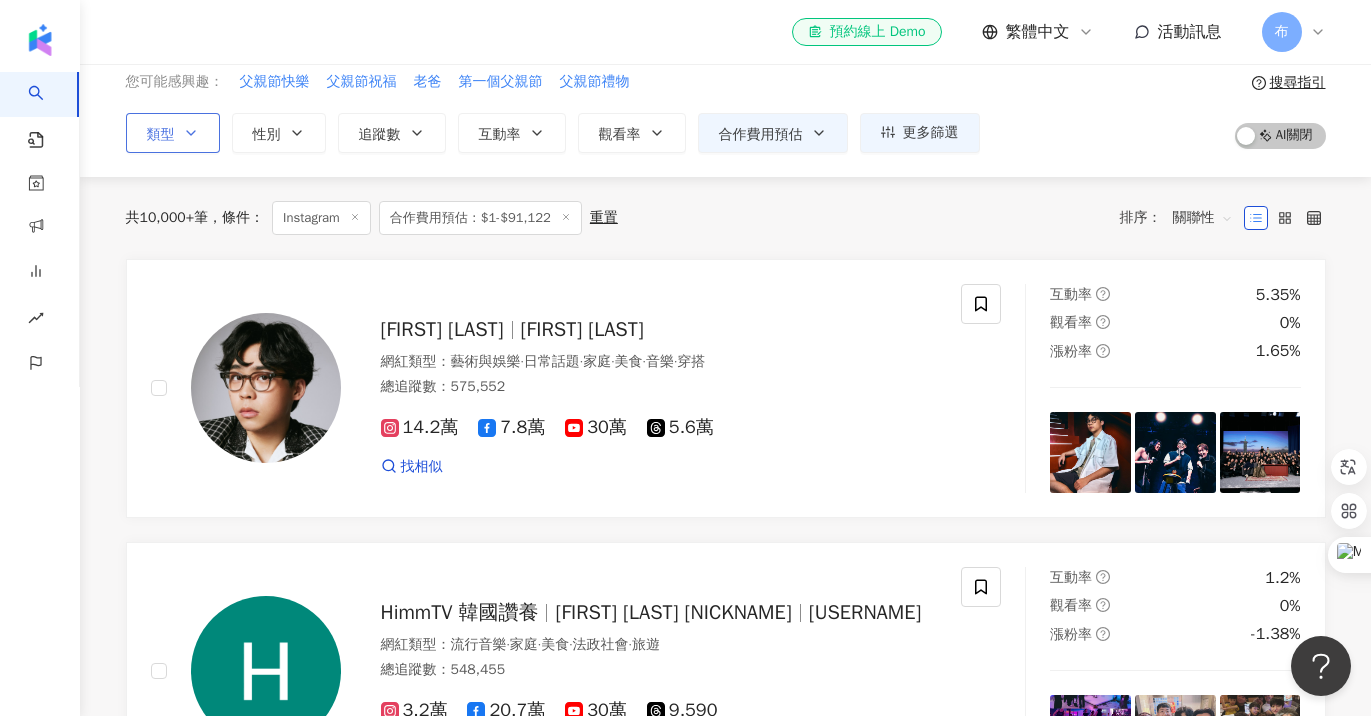 click 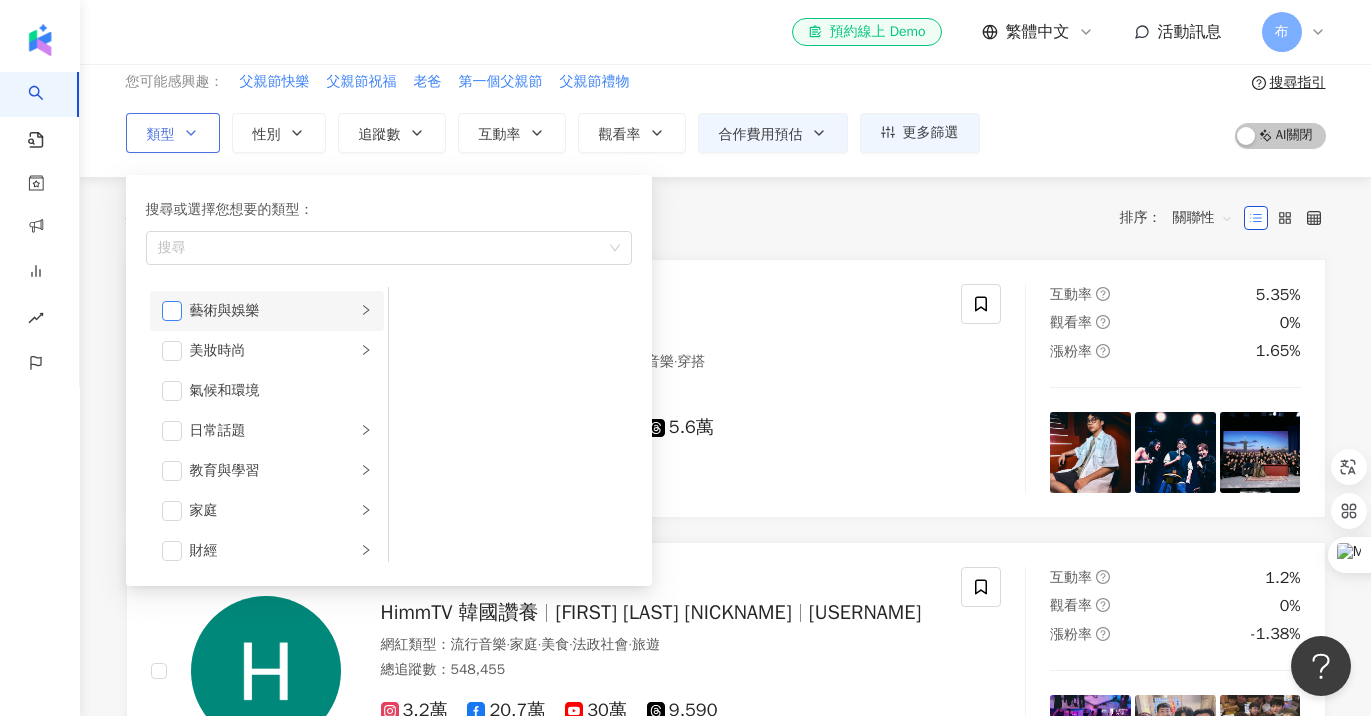click at bounding box center [172, 311] 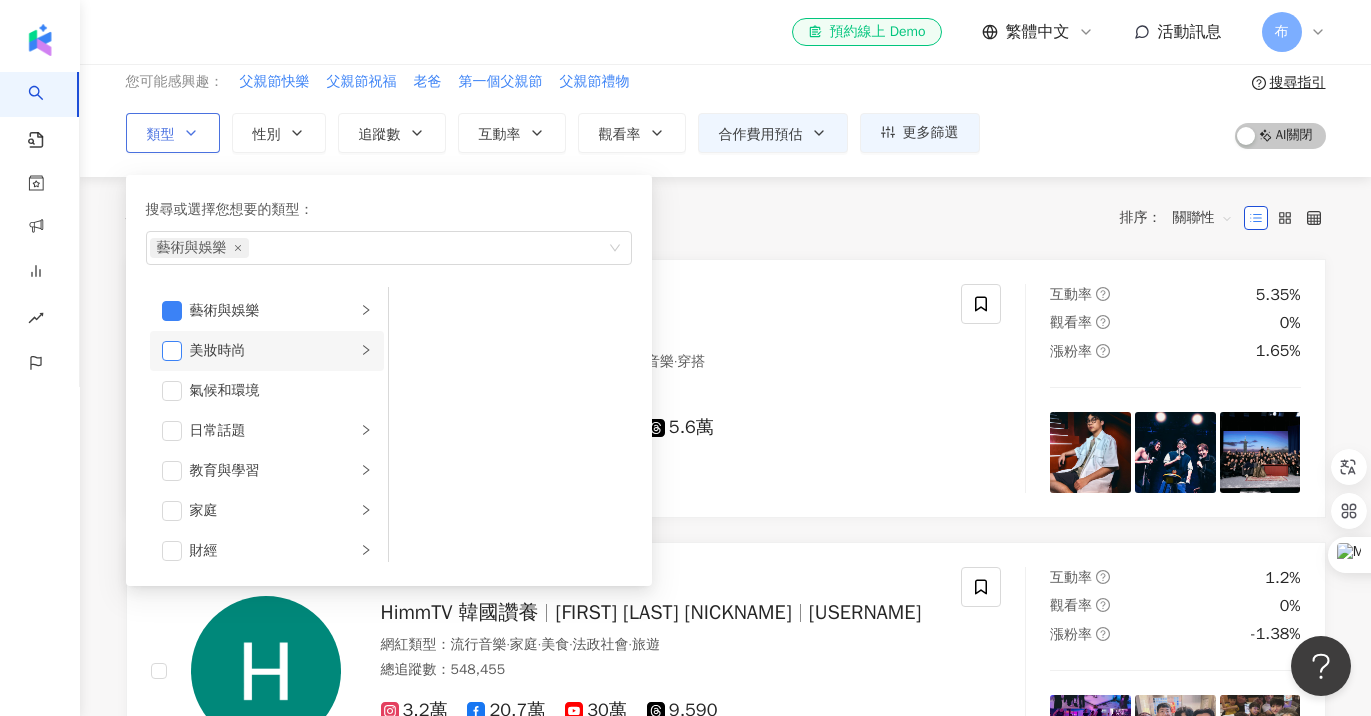 click at bounding box center (172, 351) 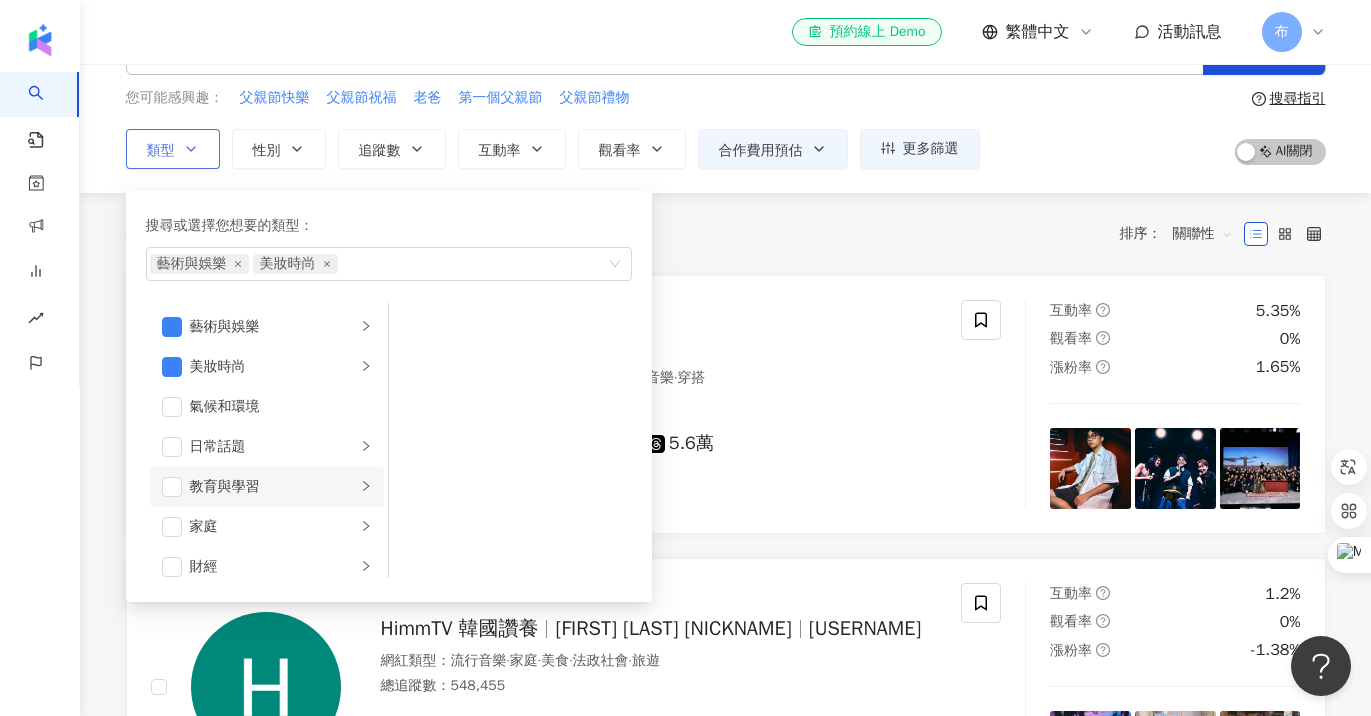 scroll, scrollTop: 80, scrollLeft: 0, axis: vertical 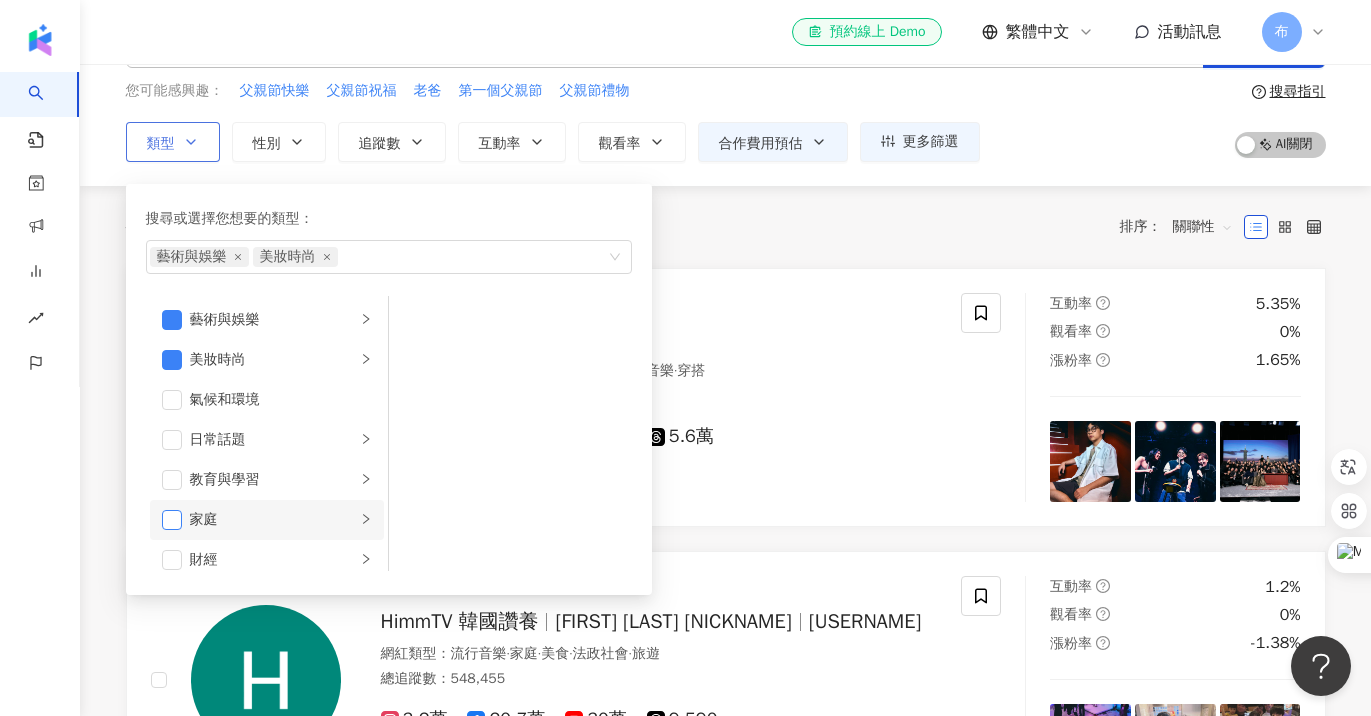 click at bounding box center [172, 520] 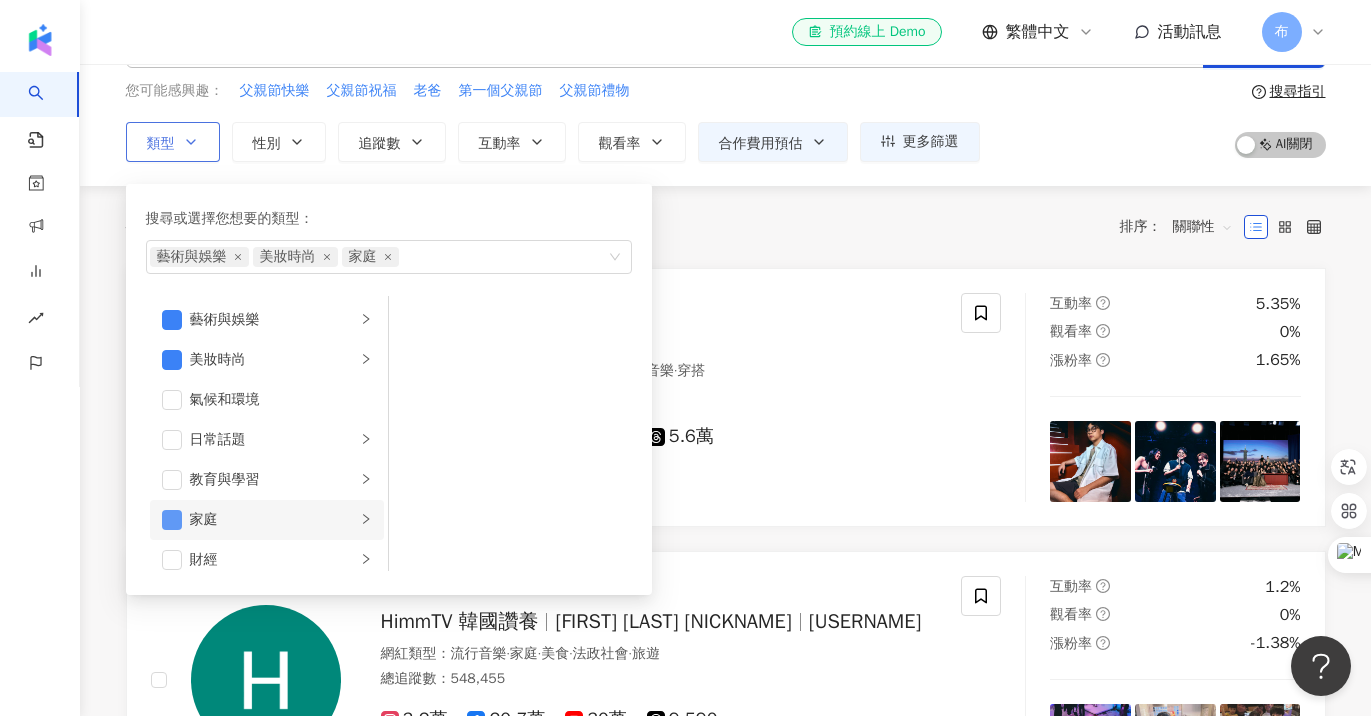type 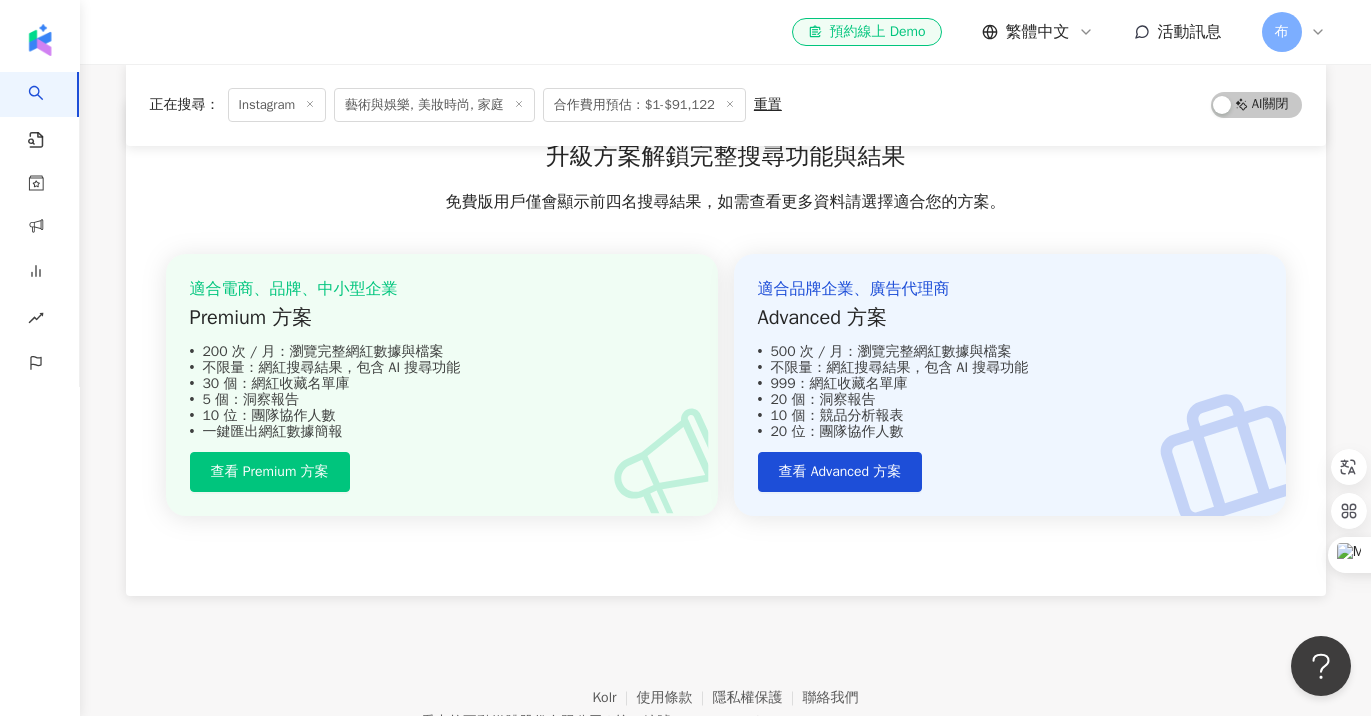 scroll, scrollTop: 1628, scrollLeft: 0, axis: vertical 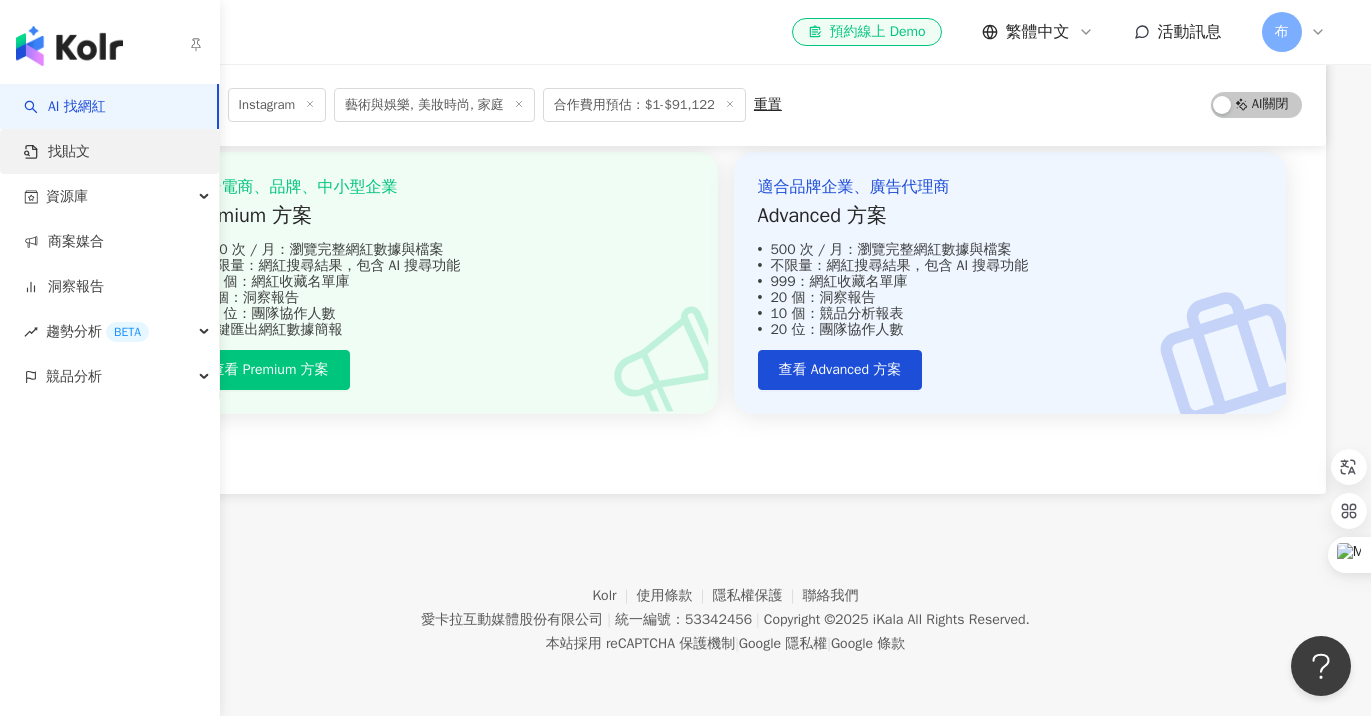click on "找貼文" at bounding box center (57, 152) 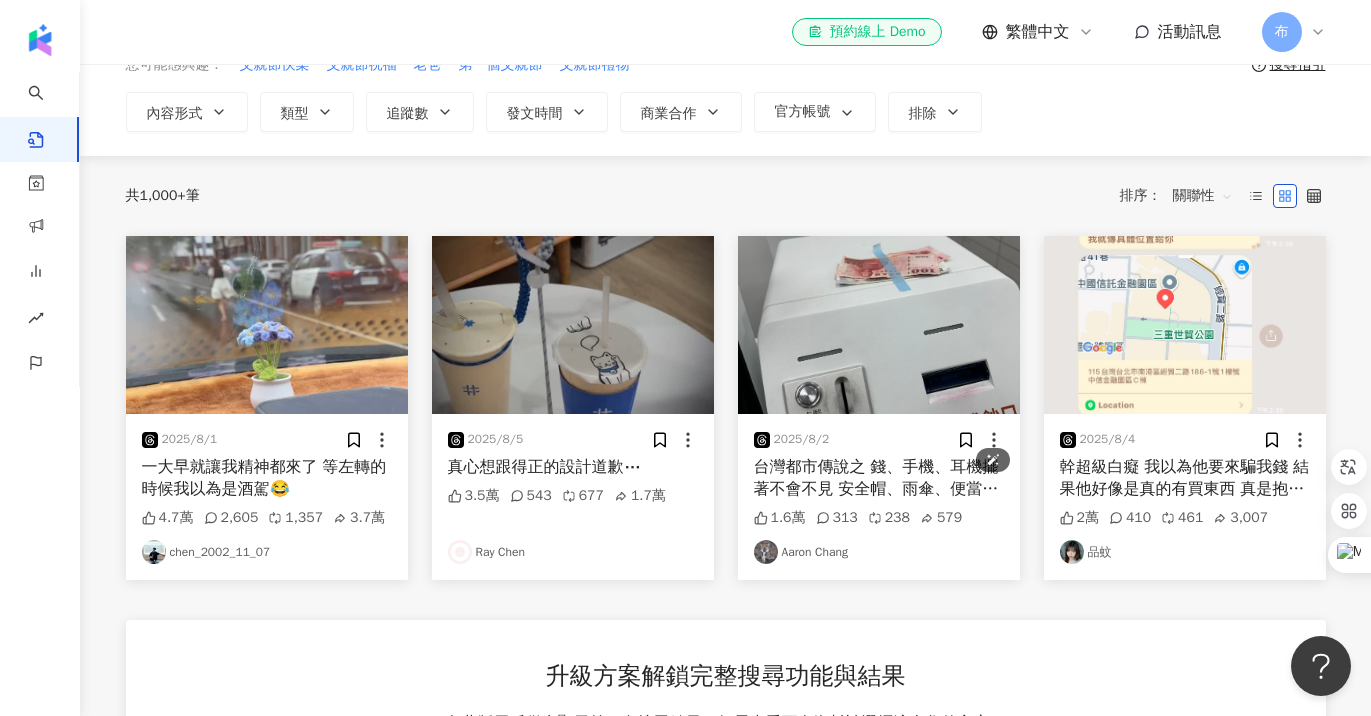 scroll, scrollTop: 36, scrollLeft: 0, axis: vertical 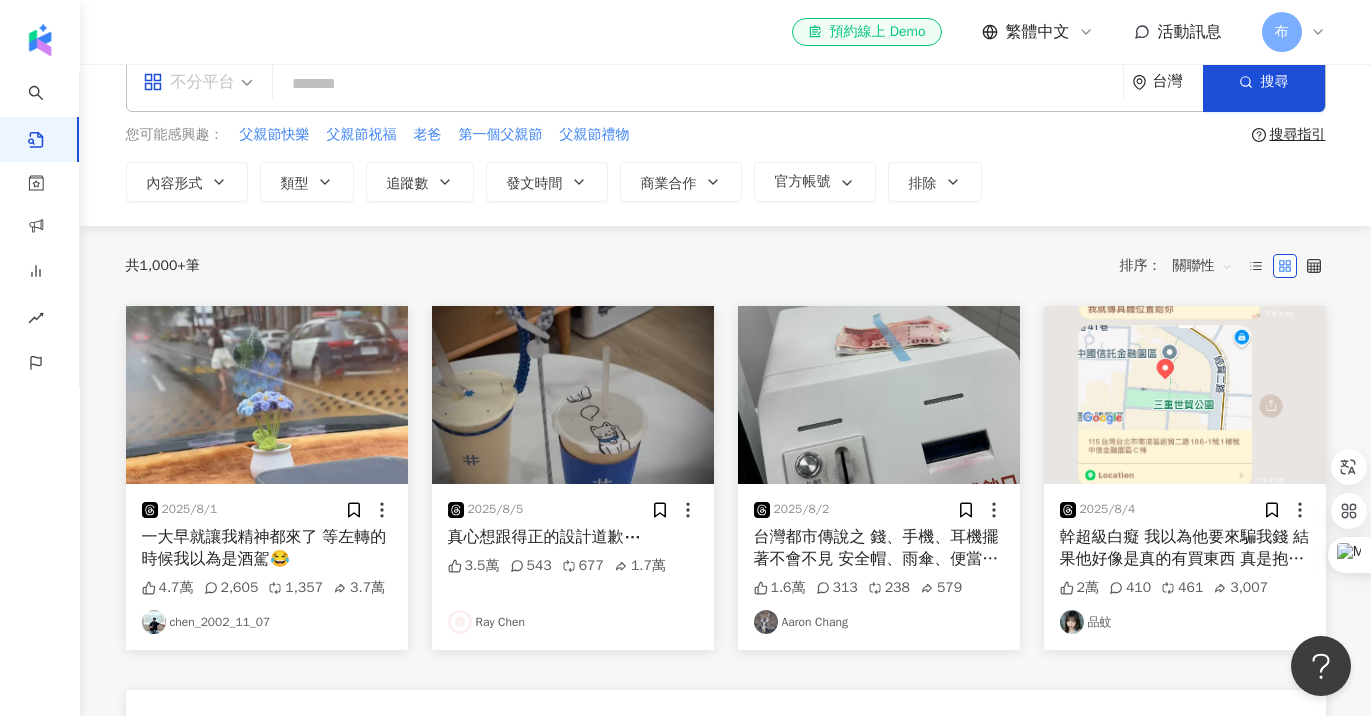 click on "不分平台" at bounding box center (198, 82) 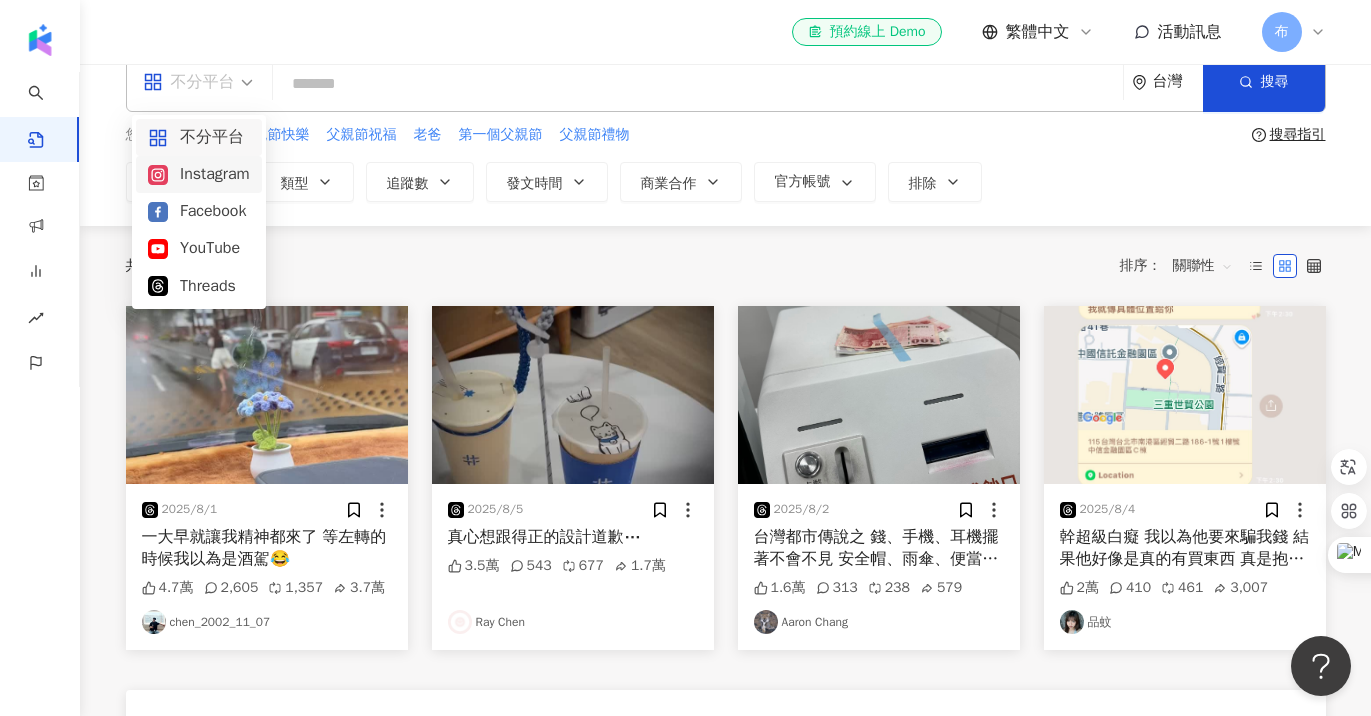click on "Instagram" at bounding box center [199, 174] 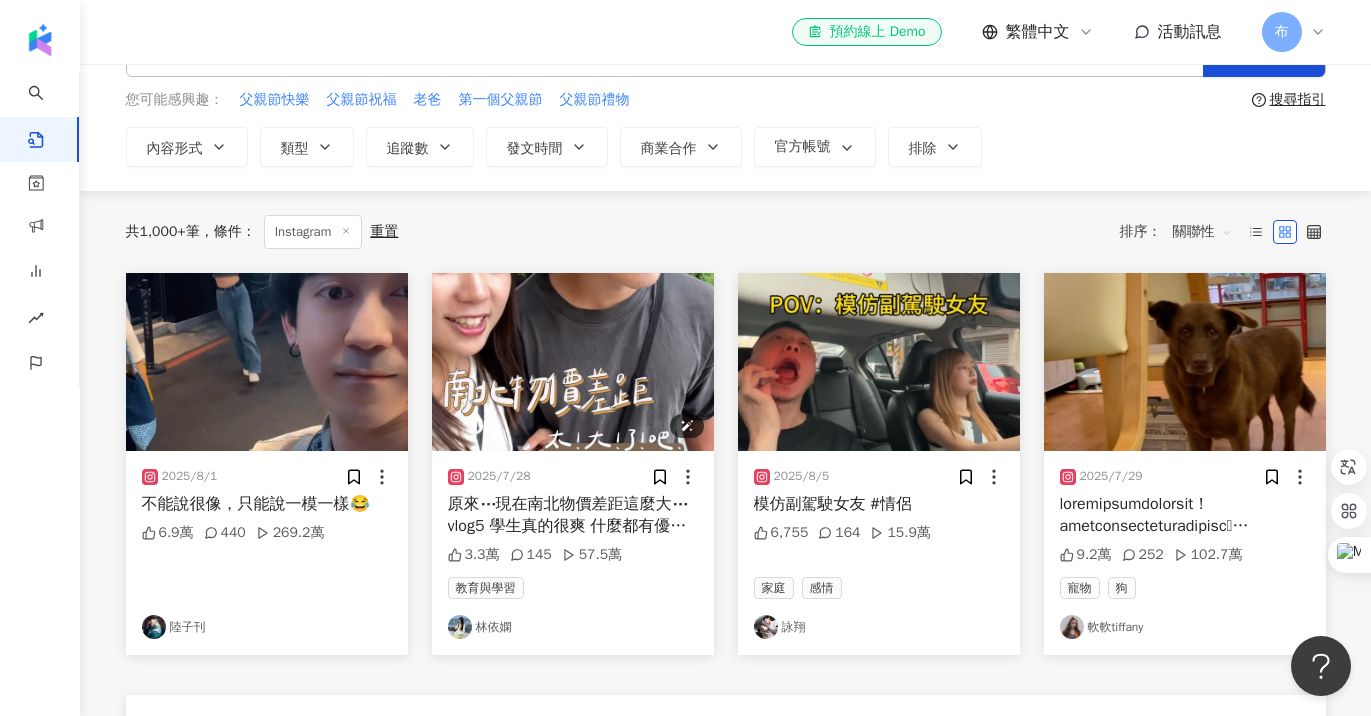 scroll, scrollTop: 72, scrollLeft: 0, axis: vertical 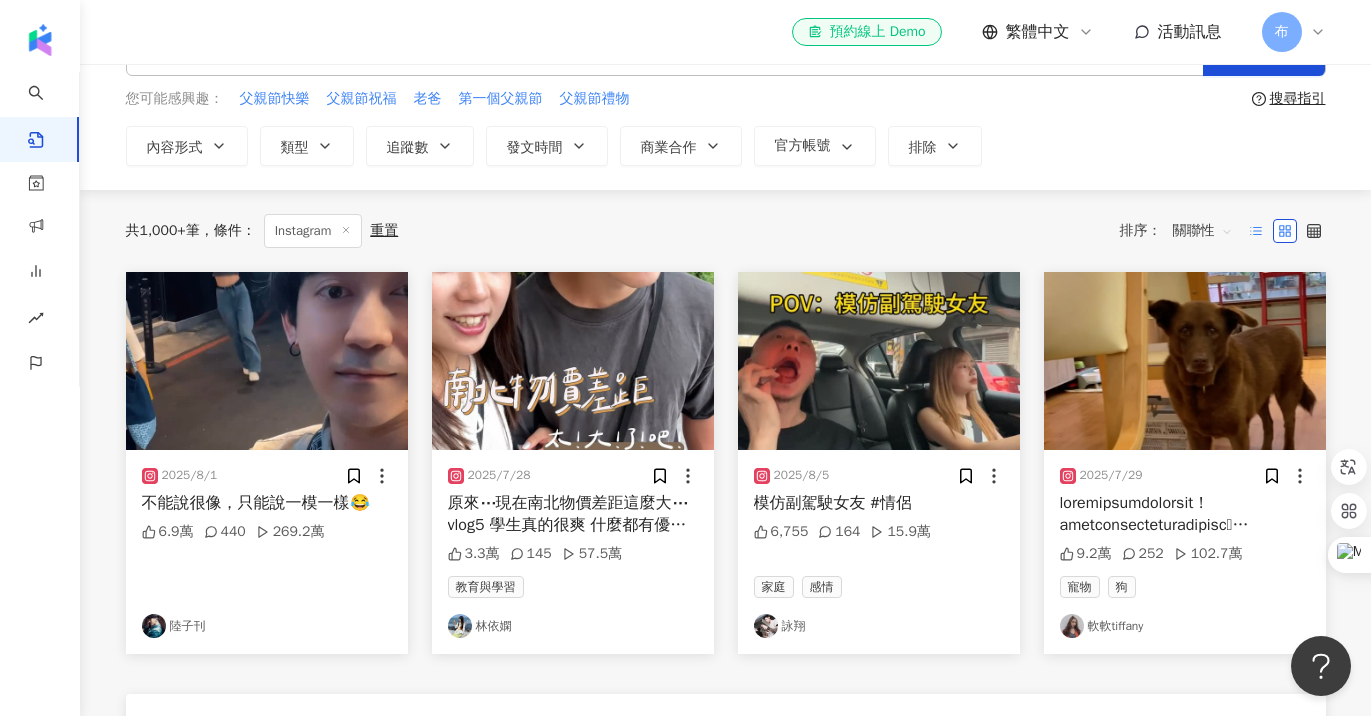 click at bounding box center [1256, 231] 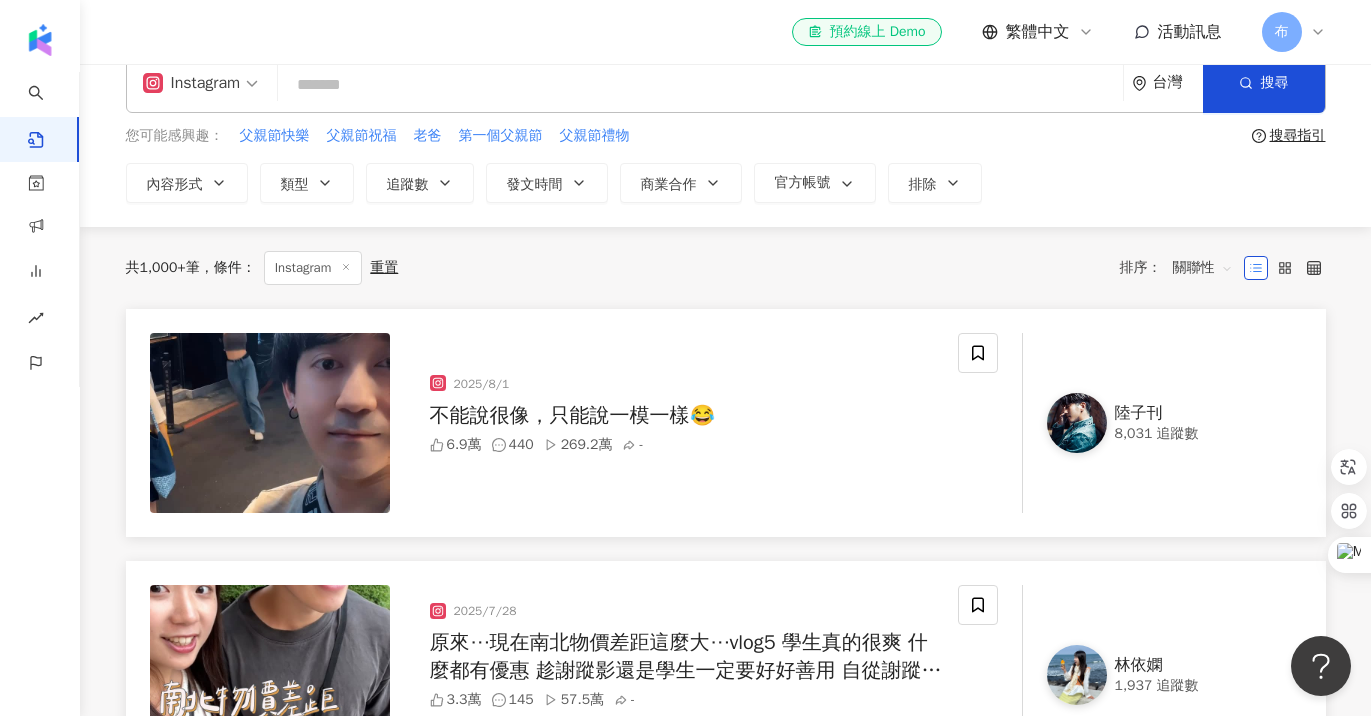 scroll, scrollTop: 0, scrollLeft: 0, axis: both 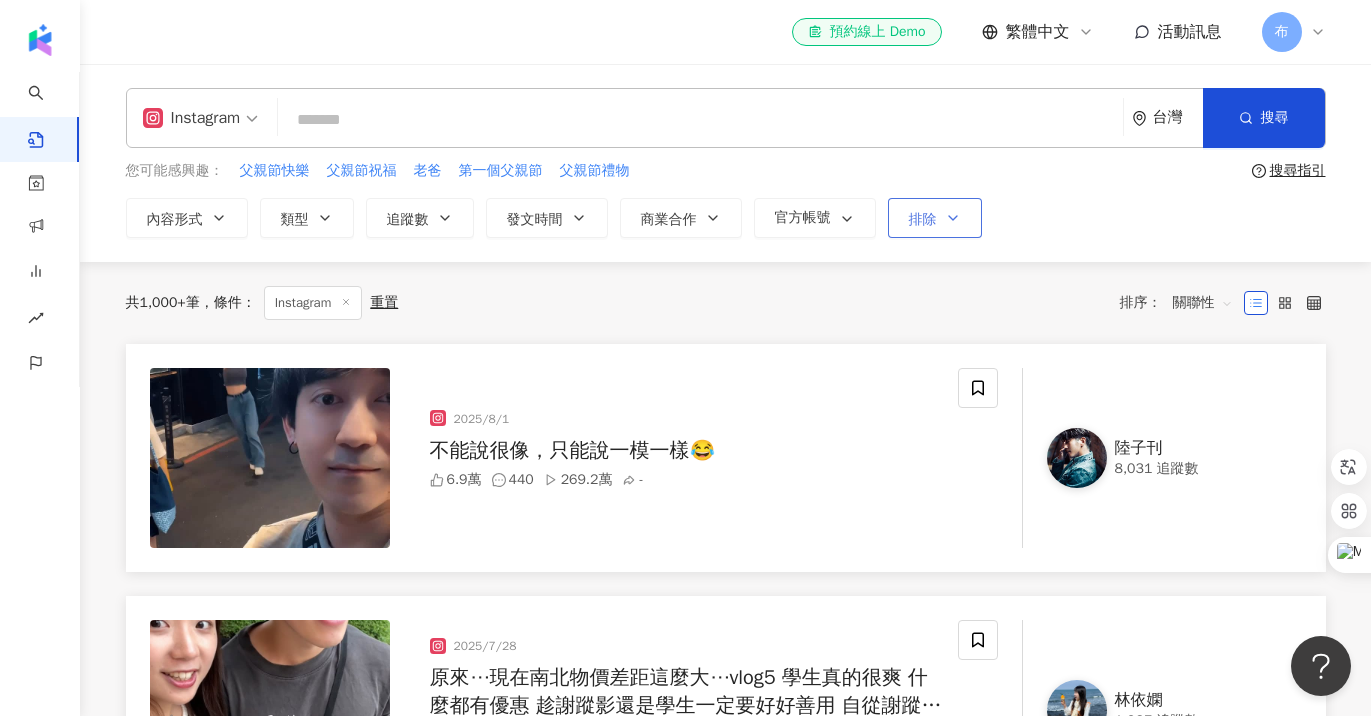 click on "排除" at bounding box center [935, 218] 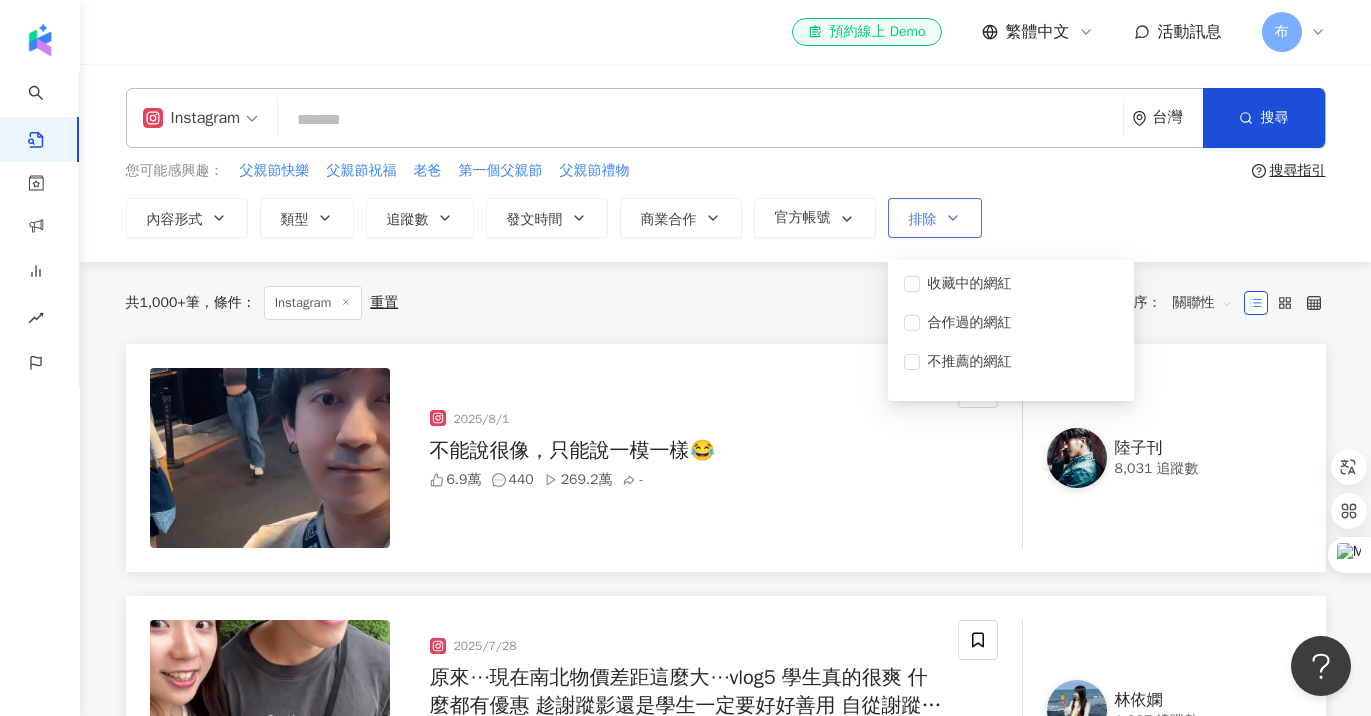 click on "排除" at bounding box center [935, 218] 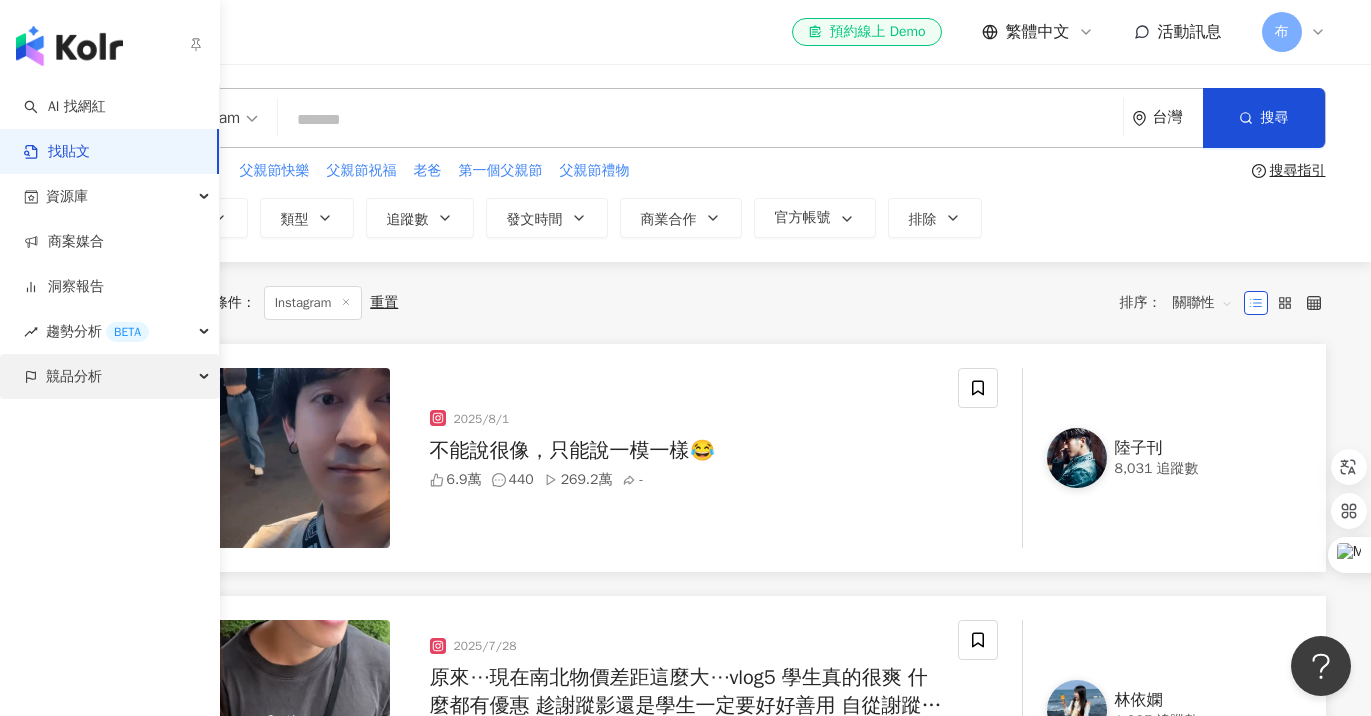 click on "競品分析" at bounding box center (74, 376) 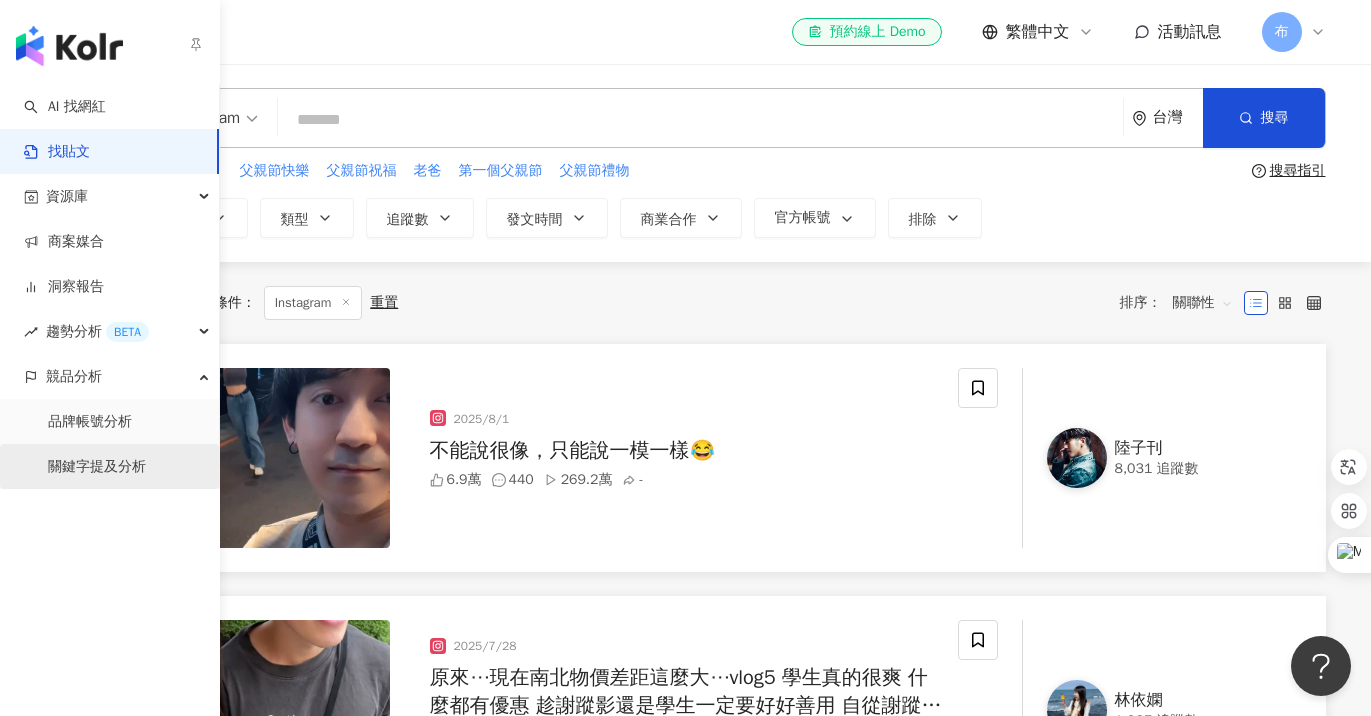 click on "關鍵字提及分析" at bounding box center (97, 467) 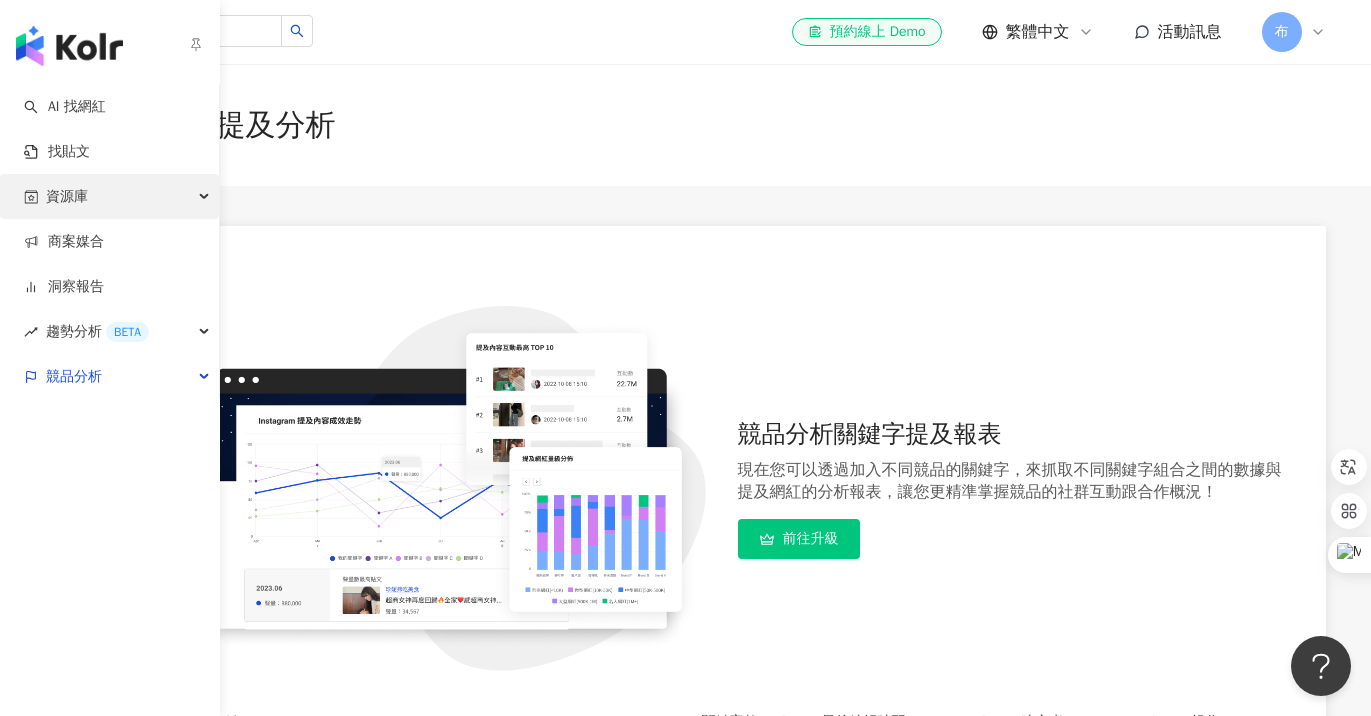 click on "資源庫" at bounding box center [67, 196] 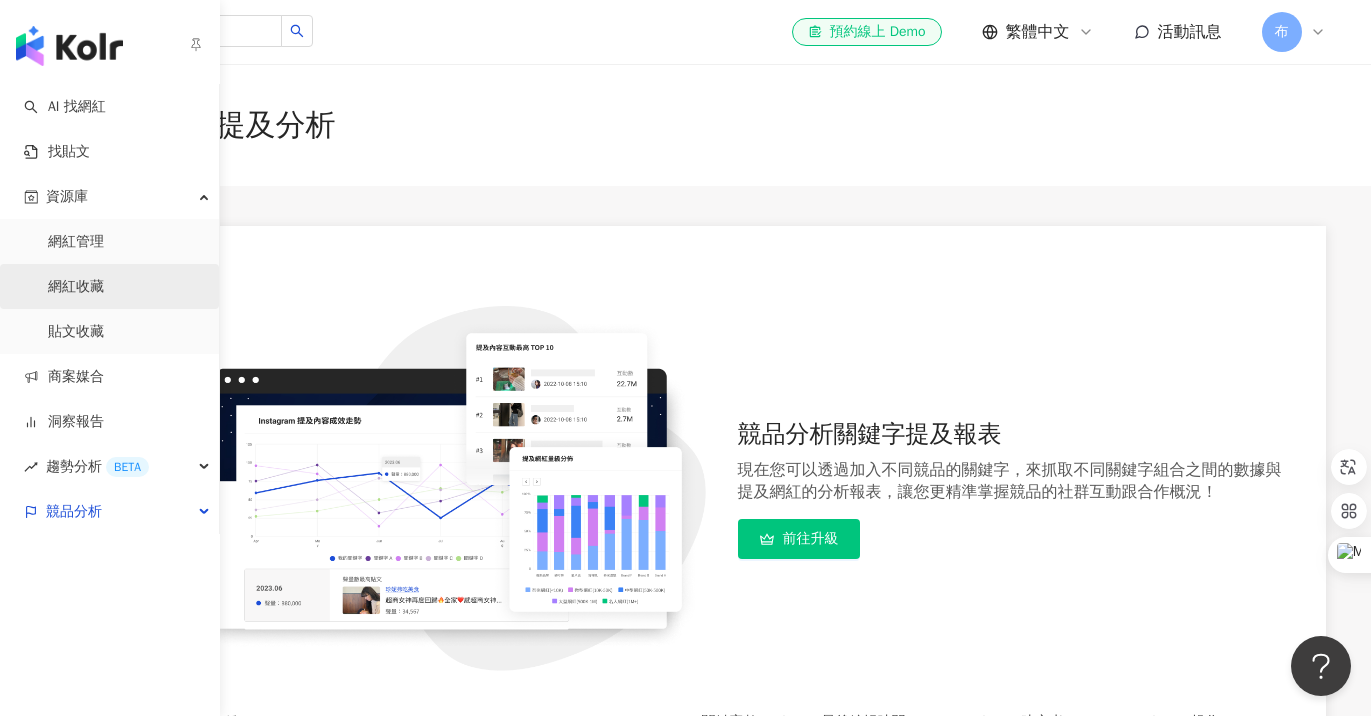click on "網紅收藏" at bounding box center (76, 287) 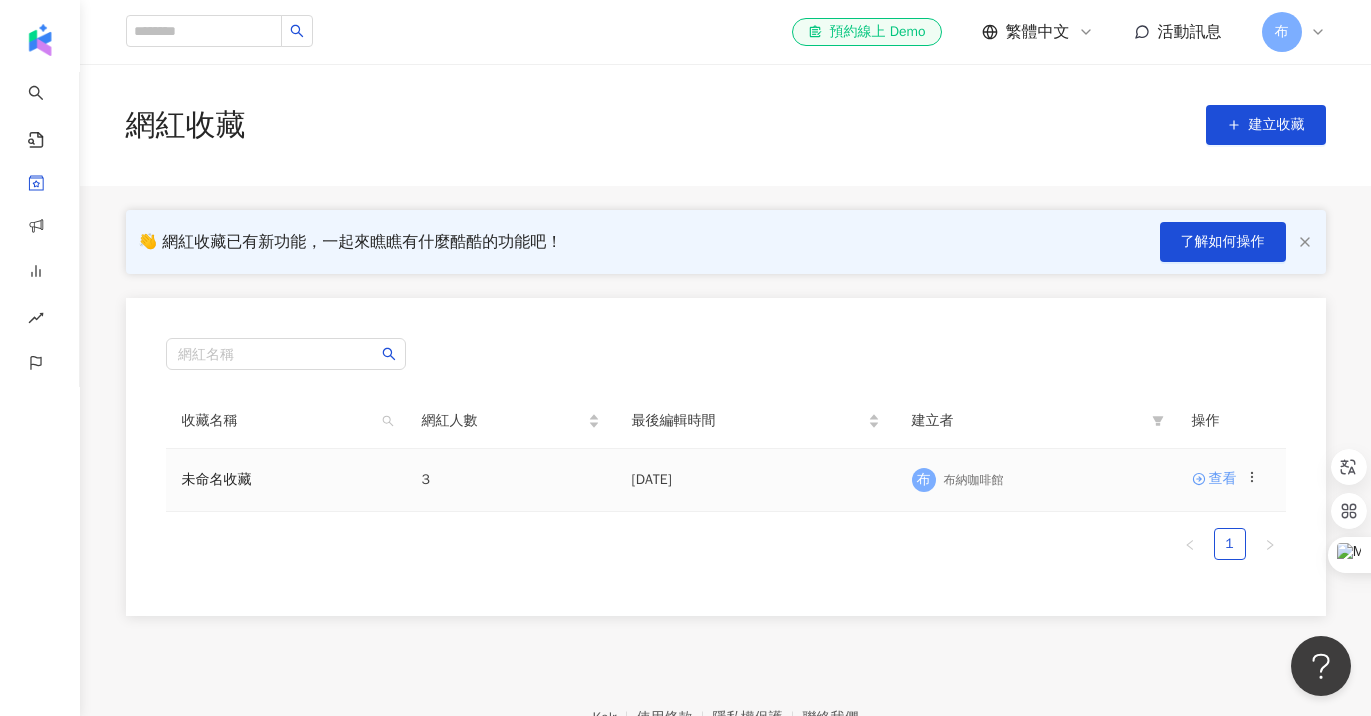click on "查看" at bounding box center [1223, 479] 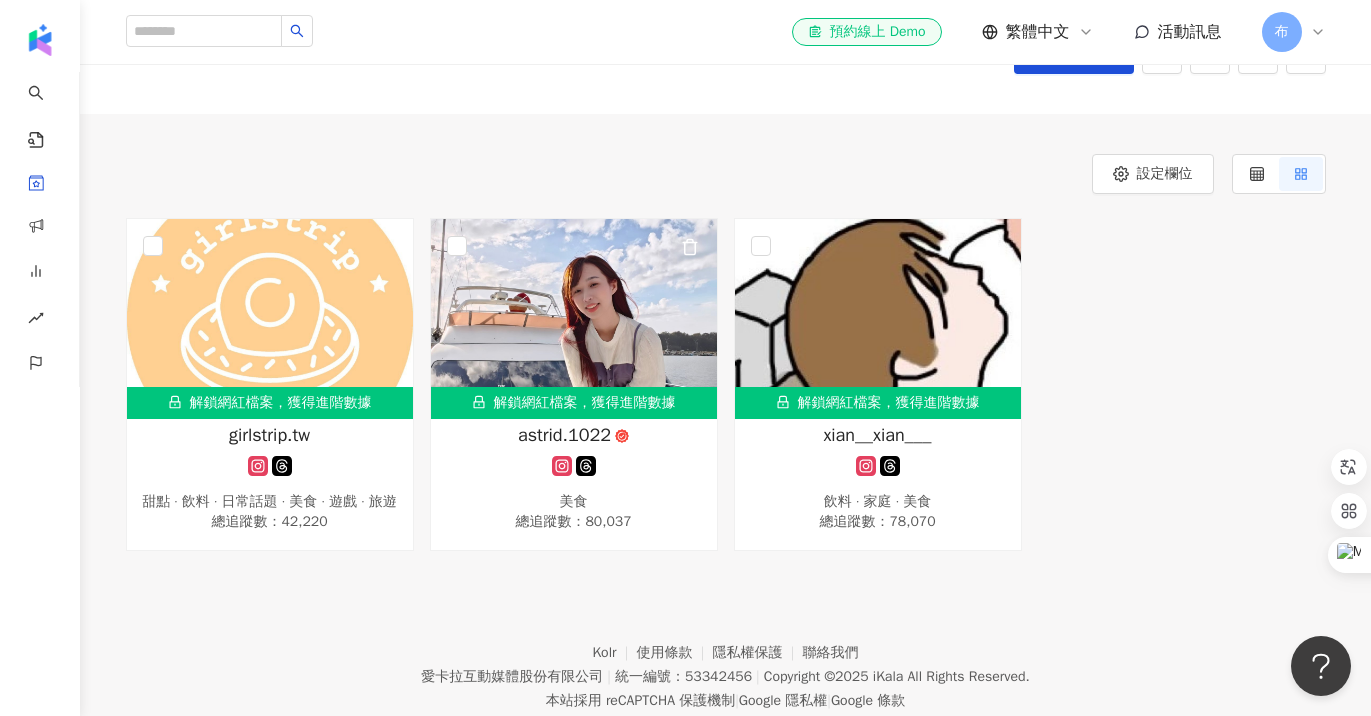 scroll, scrollTop: 117, scrollLeft: 0, axis: vertical 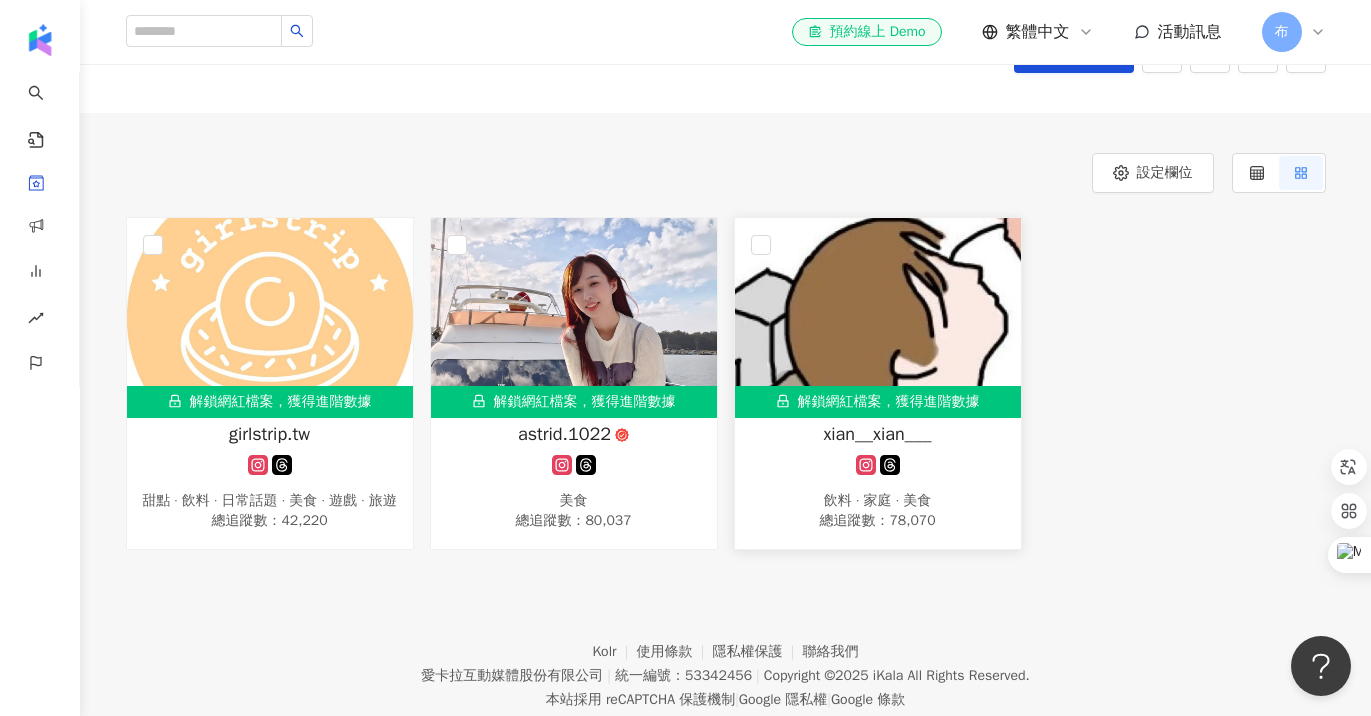 click on "xian__xian___" at bounding box center (877, 434) 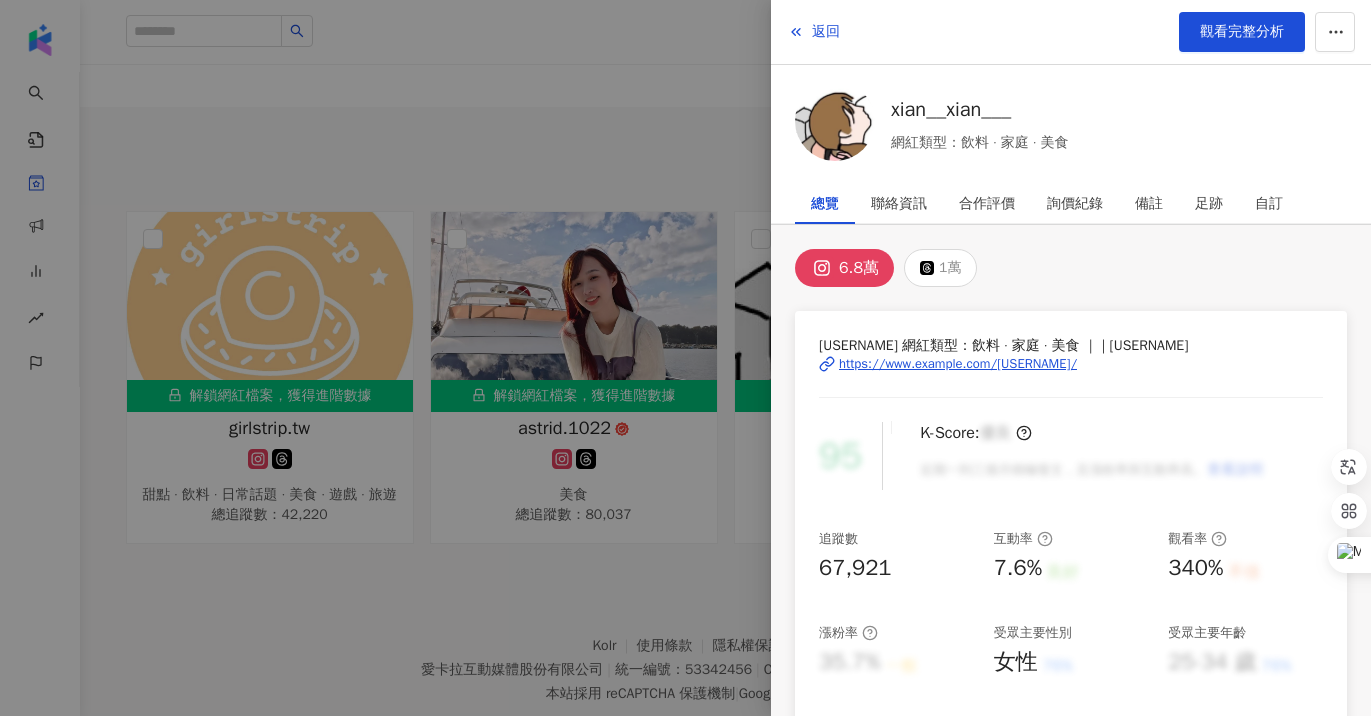scroll, scrollTop: 127, scrollLeft: 0, axis: vertical 